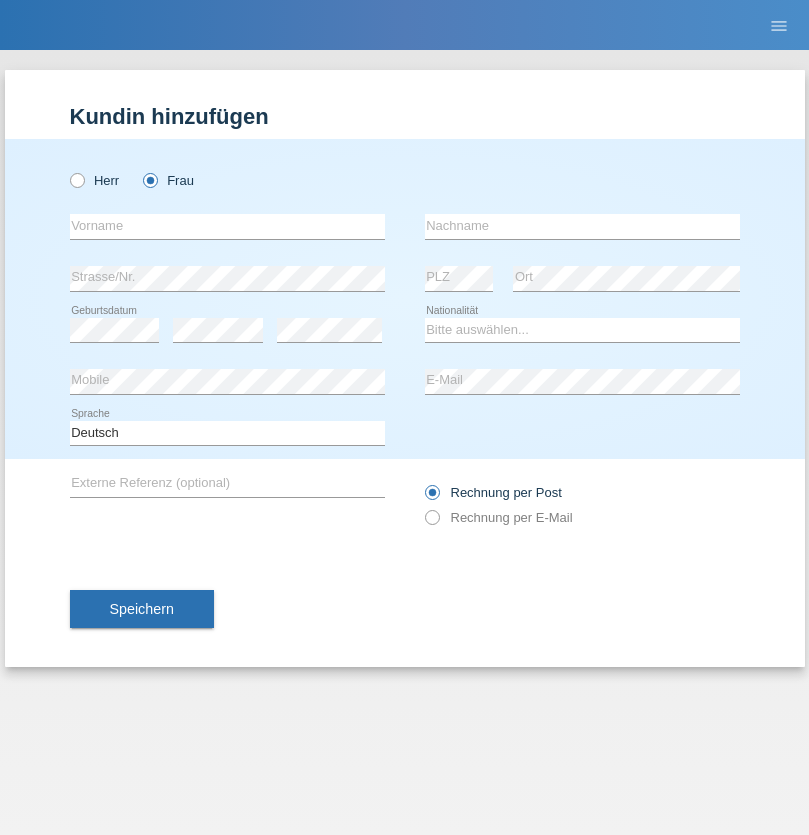 scroll, scrollTop: 0, scrollLeft: 0, axis: both 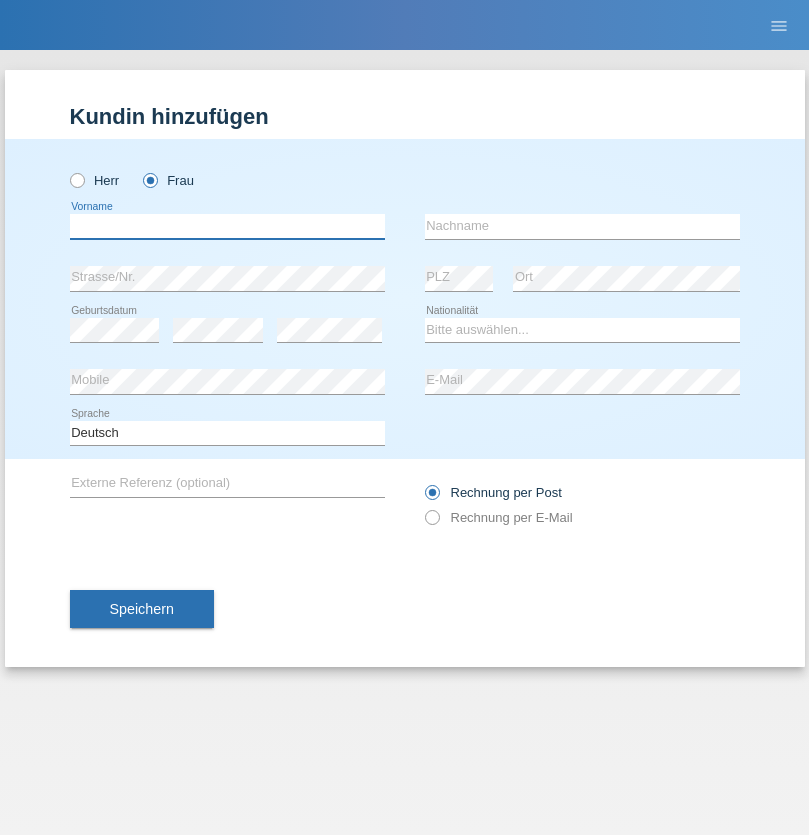 click at bounding box center (227, 226) 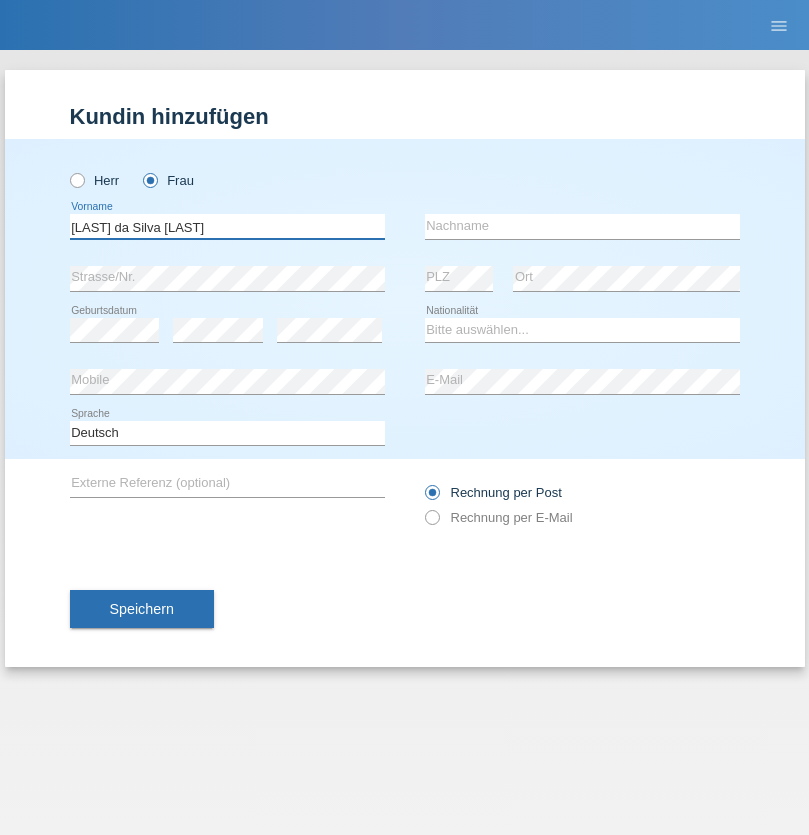 type on "Teixeira da Silva Moço" 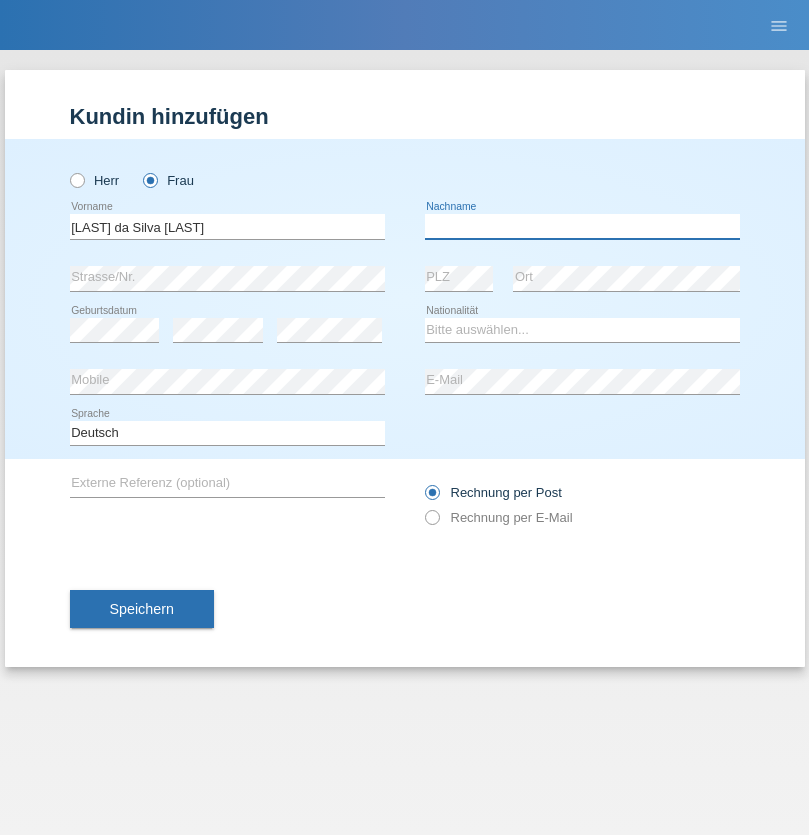 click at bounding box center (582, 226) 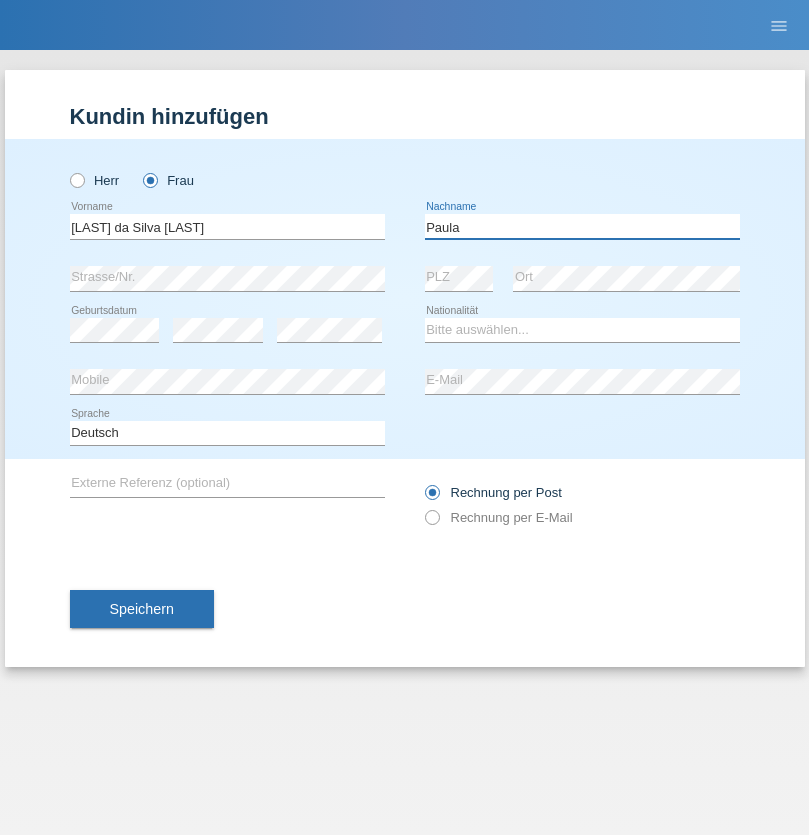 type on "Paula" 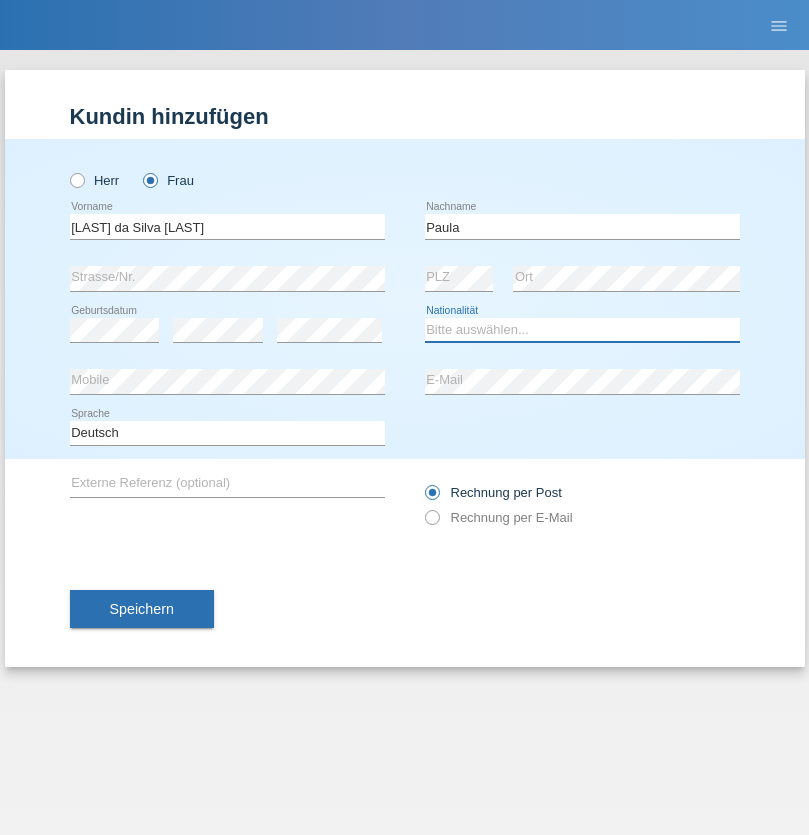 select on "PT" 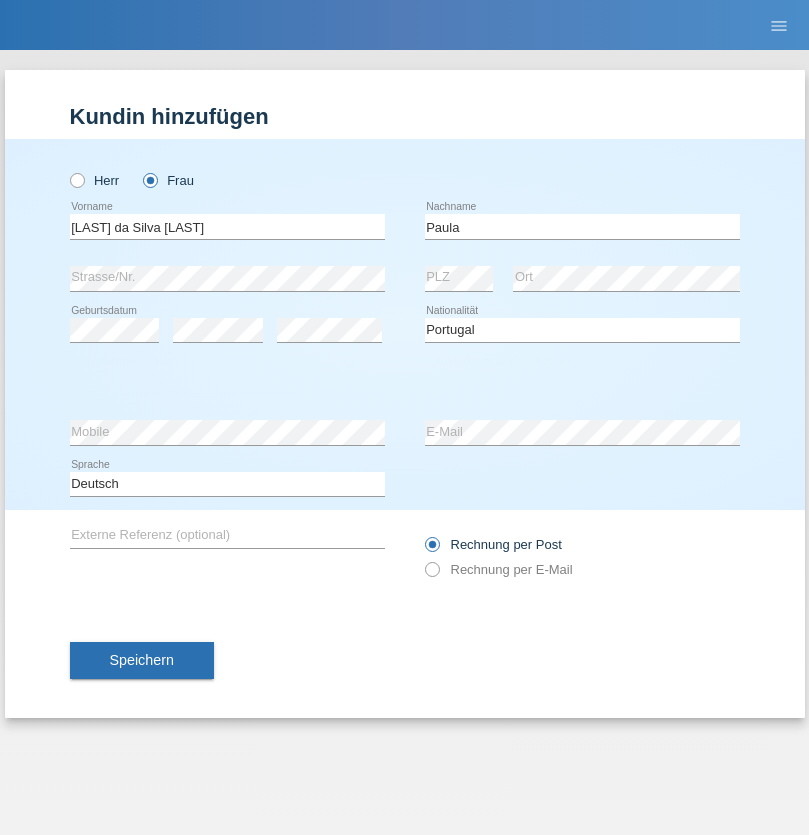 select on "C" 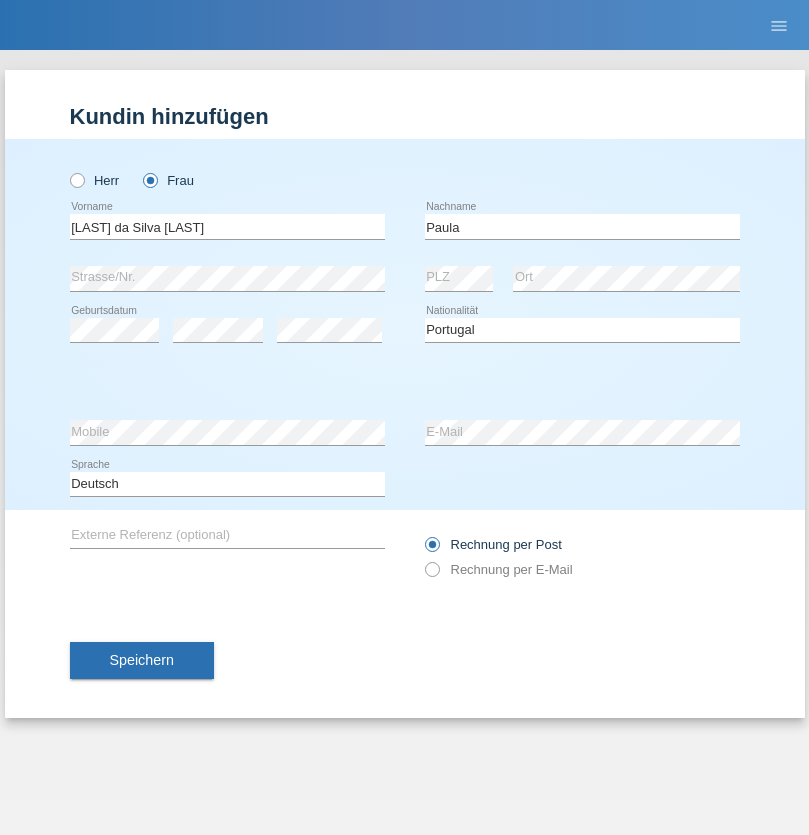 select on "28" 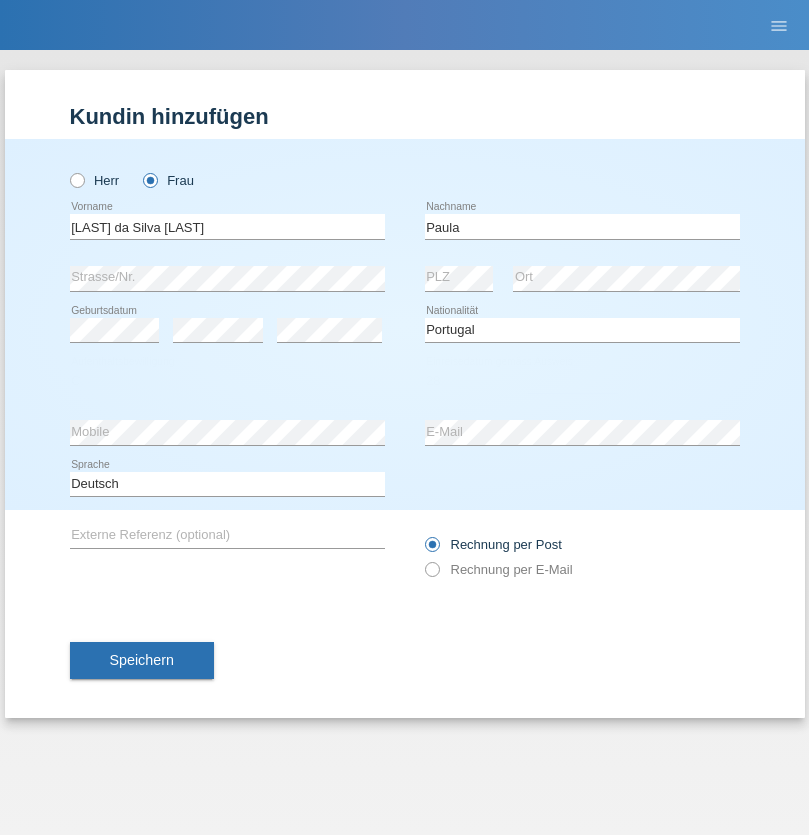 select on "03" 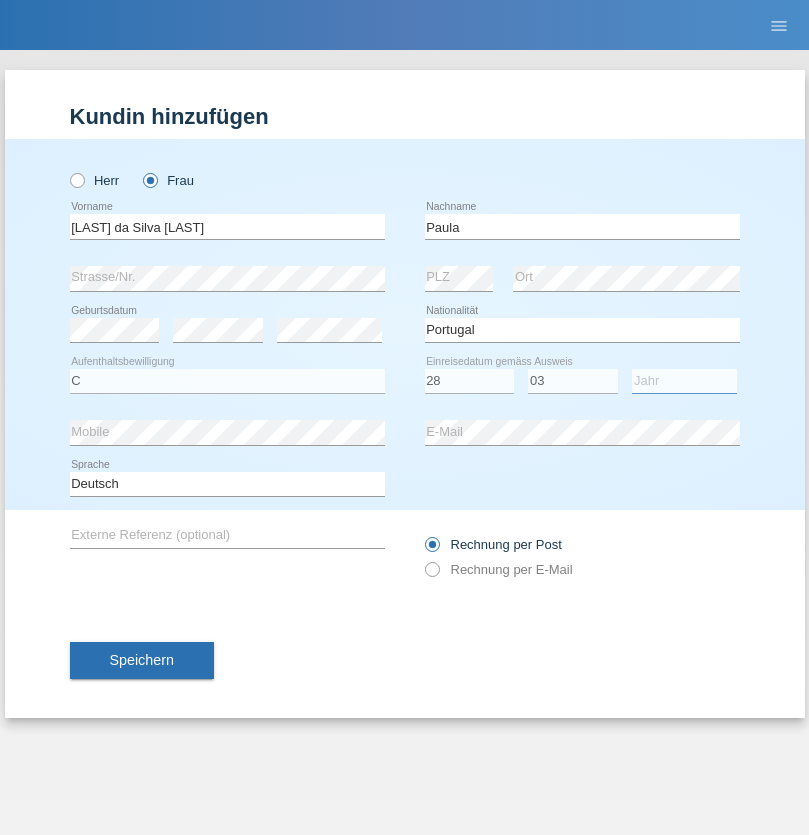 select on "2005" 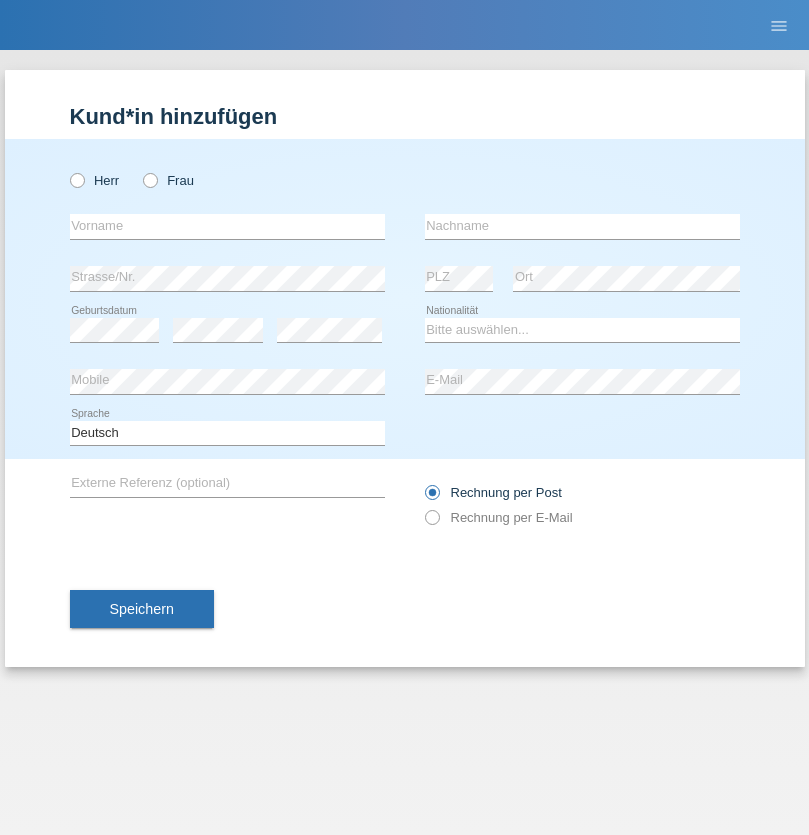 scroll, scrollTop: 0, scrollLeft: 0, axis: both 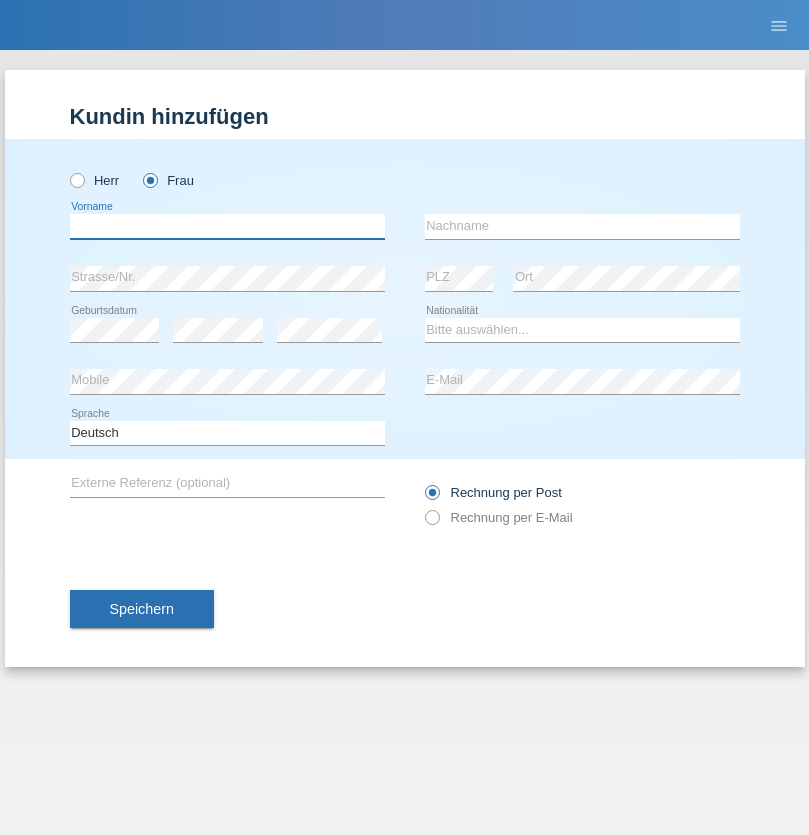 click at bounding box center (227, 226) 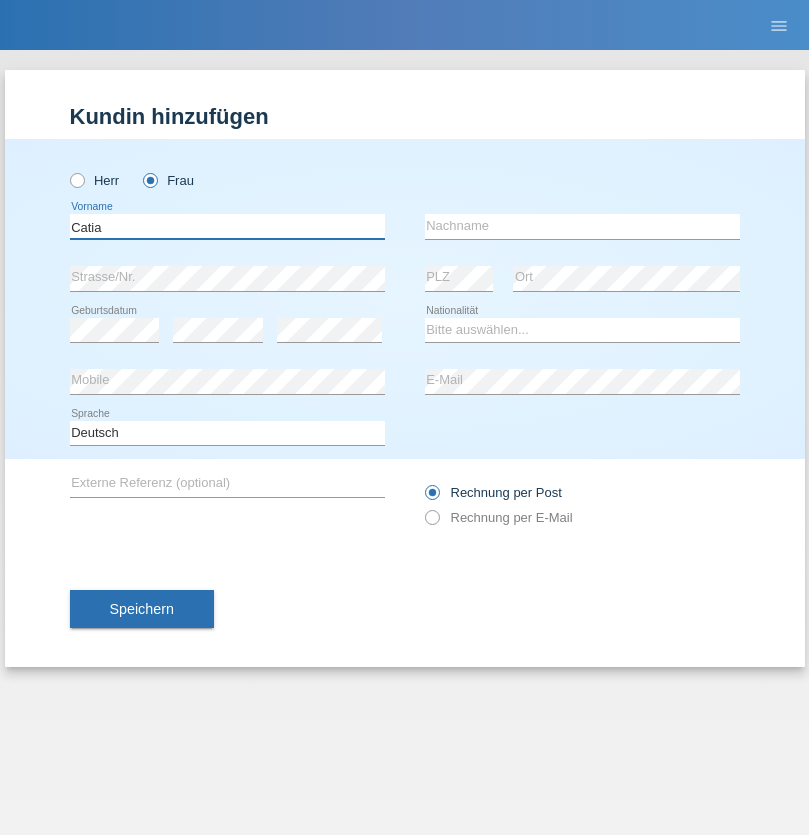 type on "Catia" 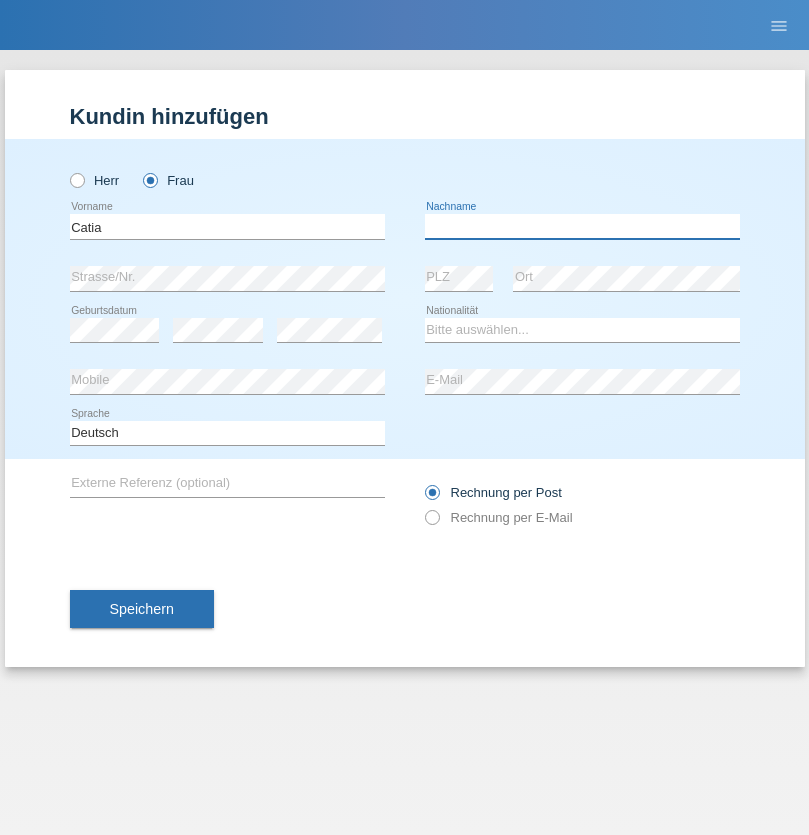 click at bounding box center [582, 226] 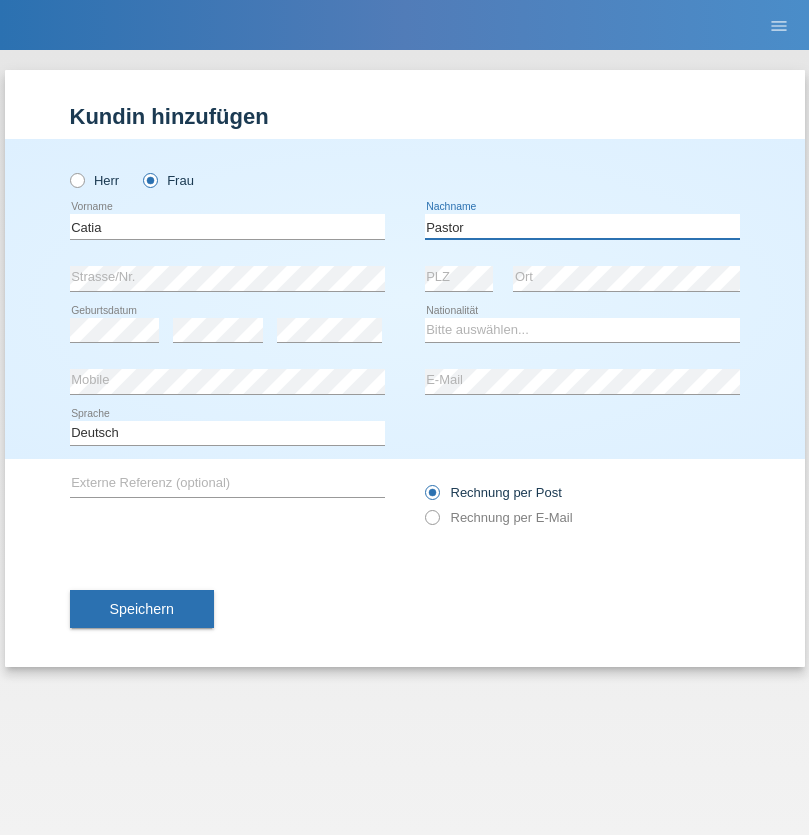 type on "Pastor" 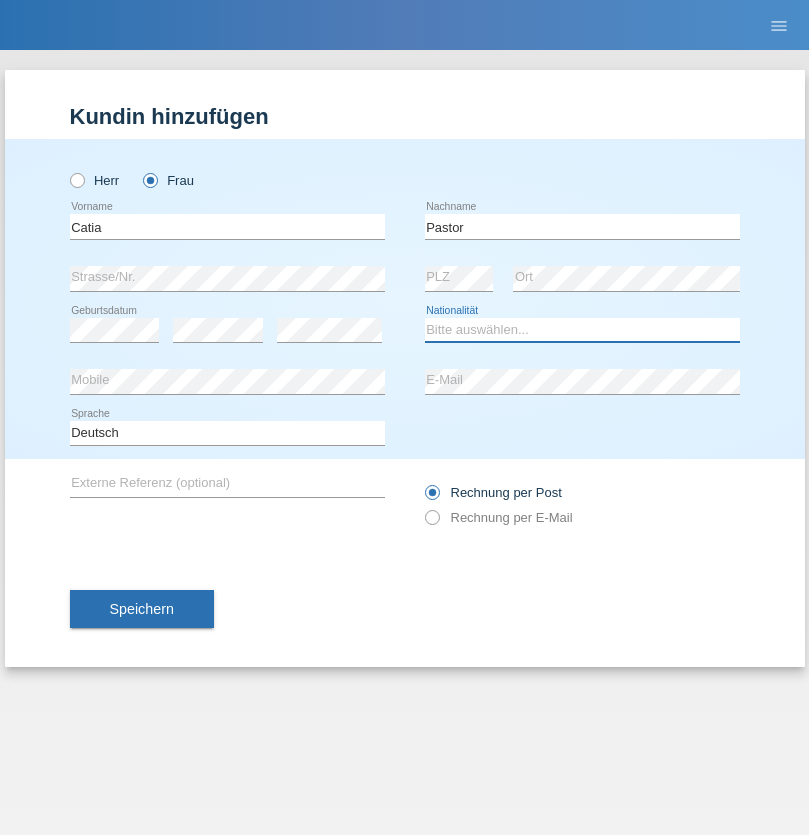 select on "PT" 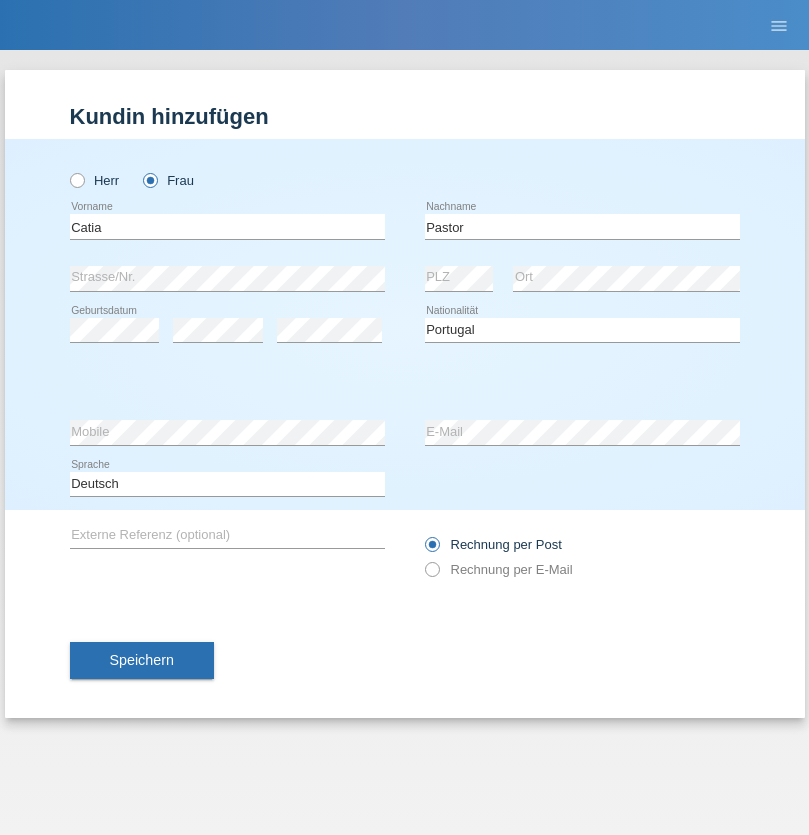 select on "C" 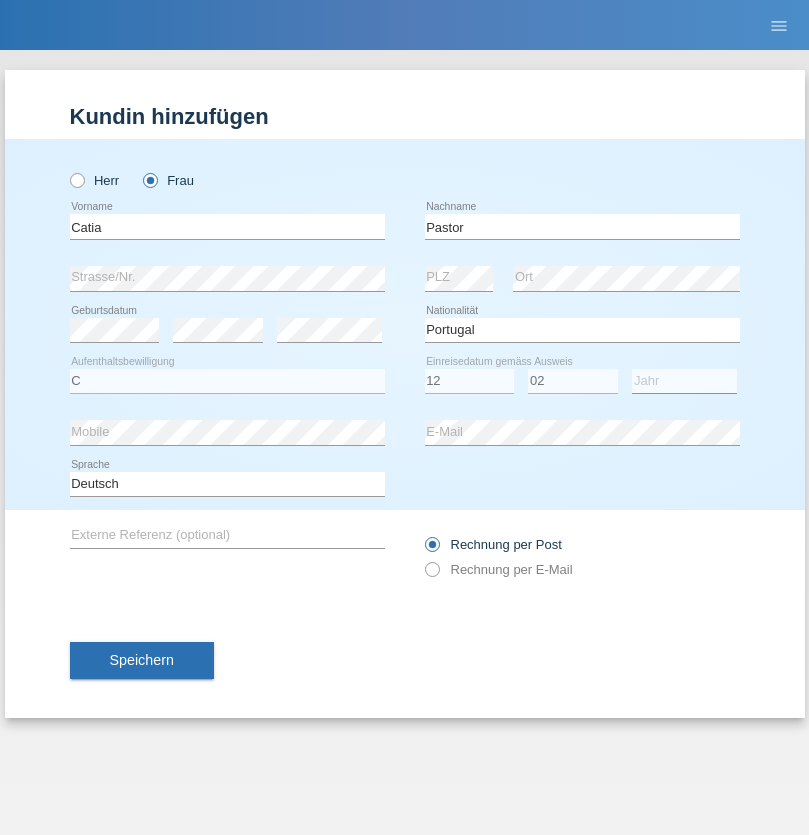 select on "2021" 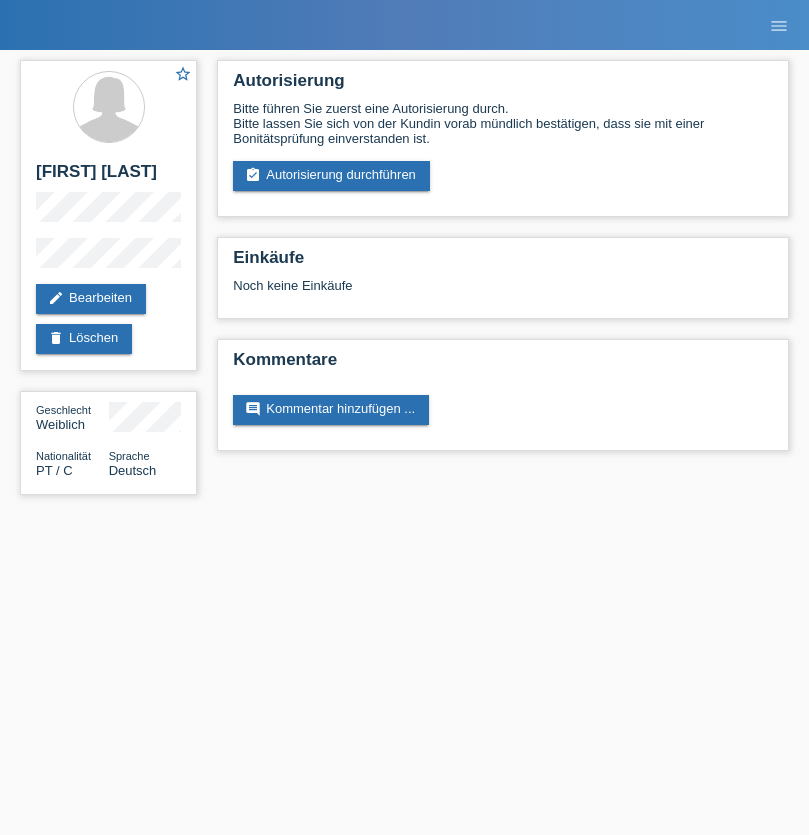 scroll, scrollTop: 0, scrollLeft: 0, axis: both 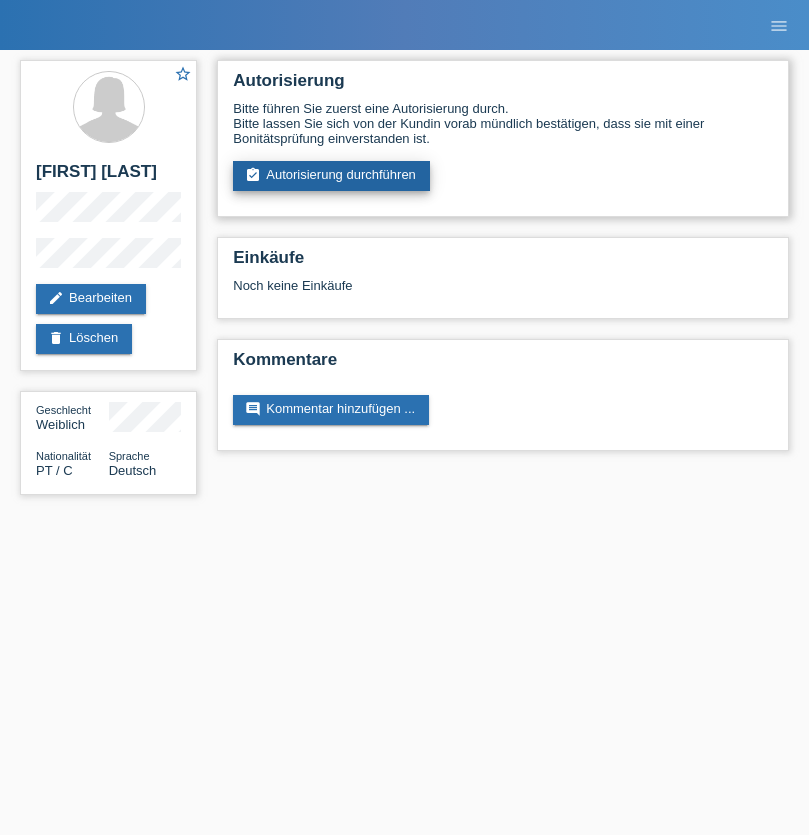 click on "assignment_turned_in  Autorisierung durchführen" at bounding box center [331, 176] 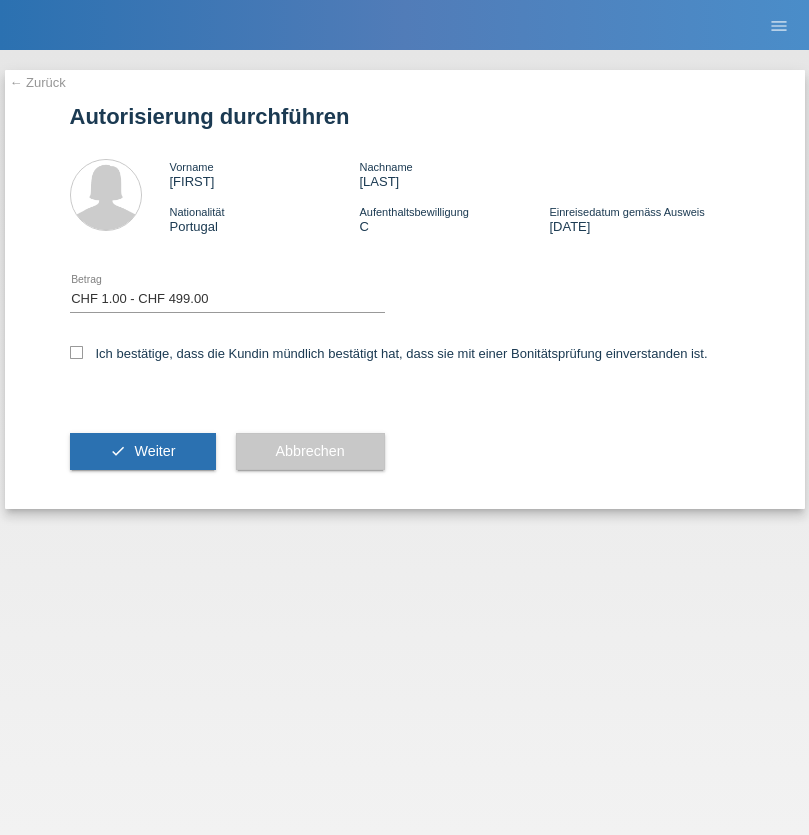 select on "1" 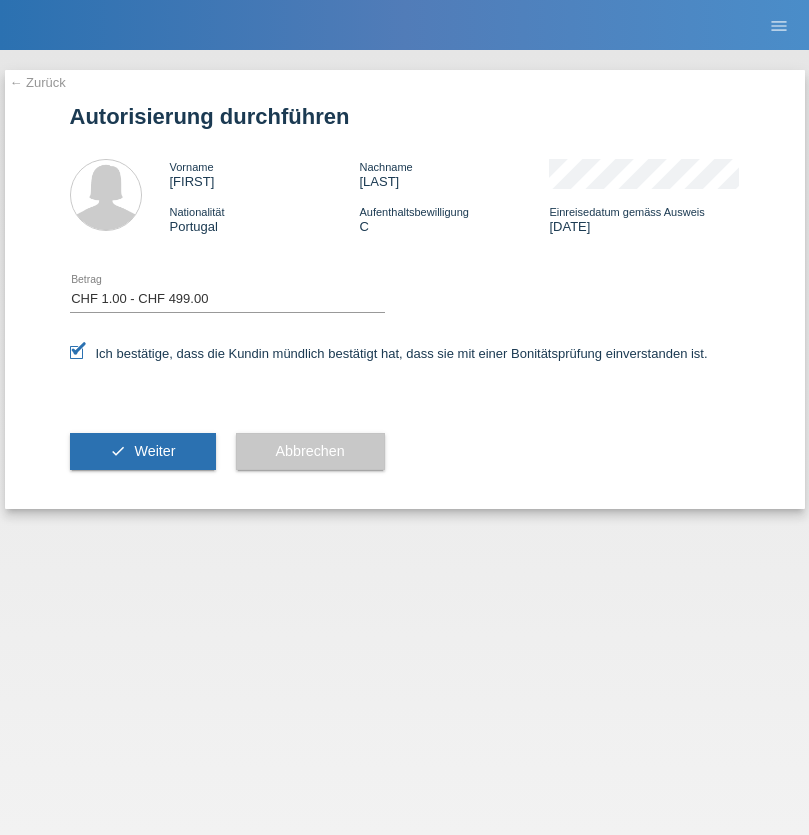 scroll, scrollTop: 0, scrollLeft: 0, axis: both 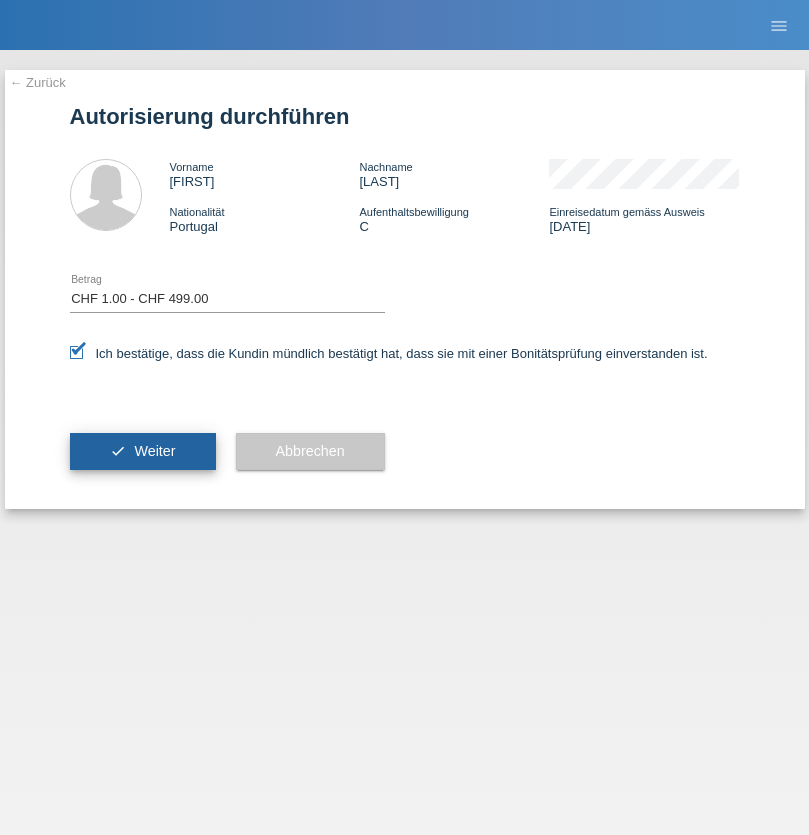 click on "Weiter" at bounding box center (154, 451) 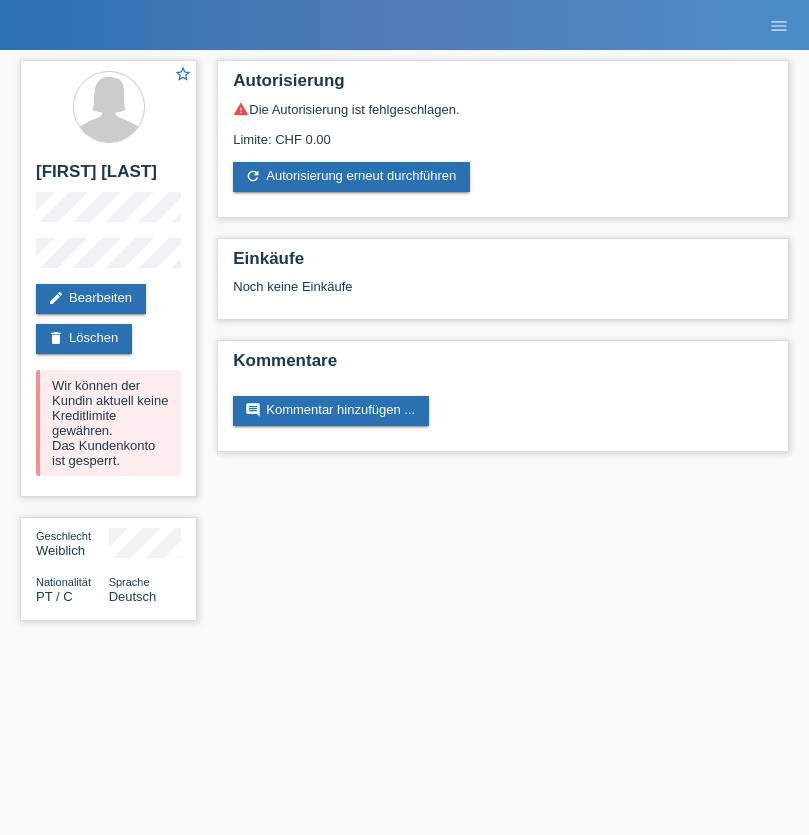 scroll, scrollTop: 0, scrollLeft: 0, axis: both 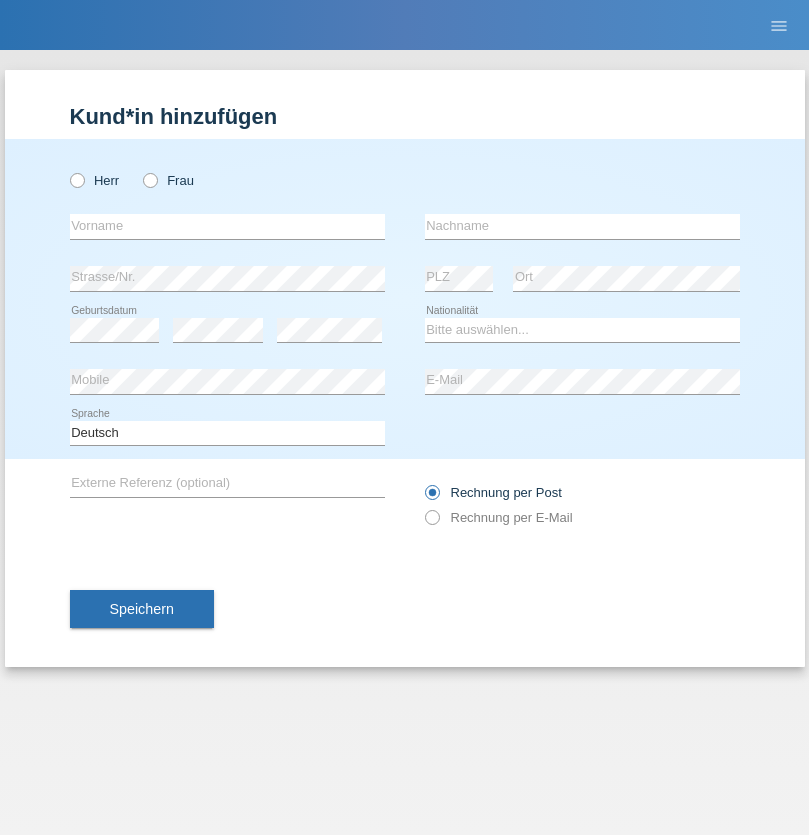 radio on "true" 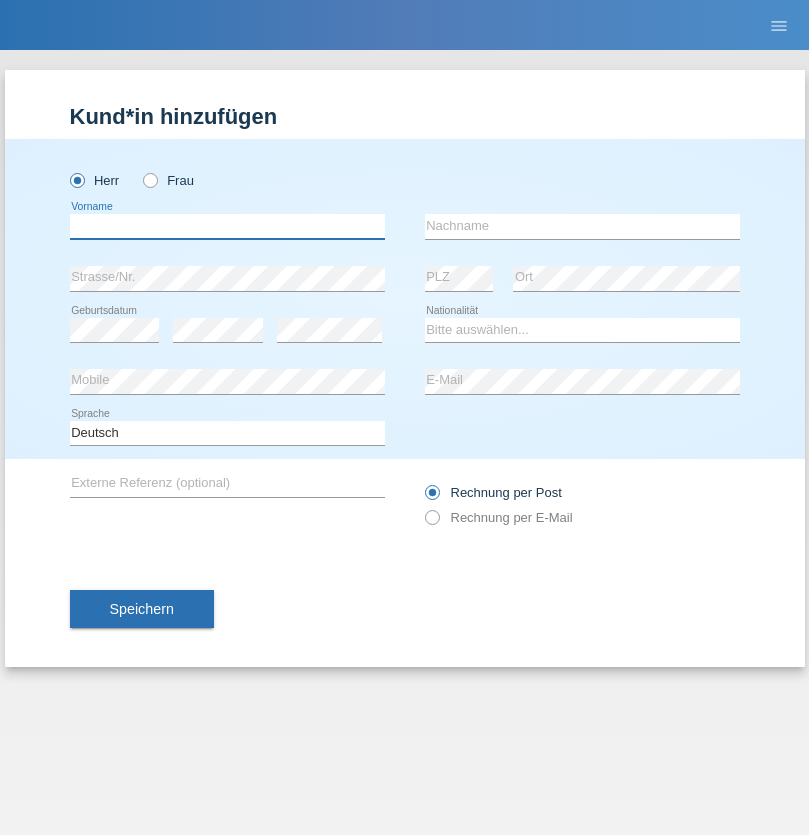 click at bounding box center [227, 226] 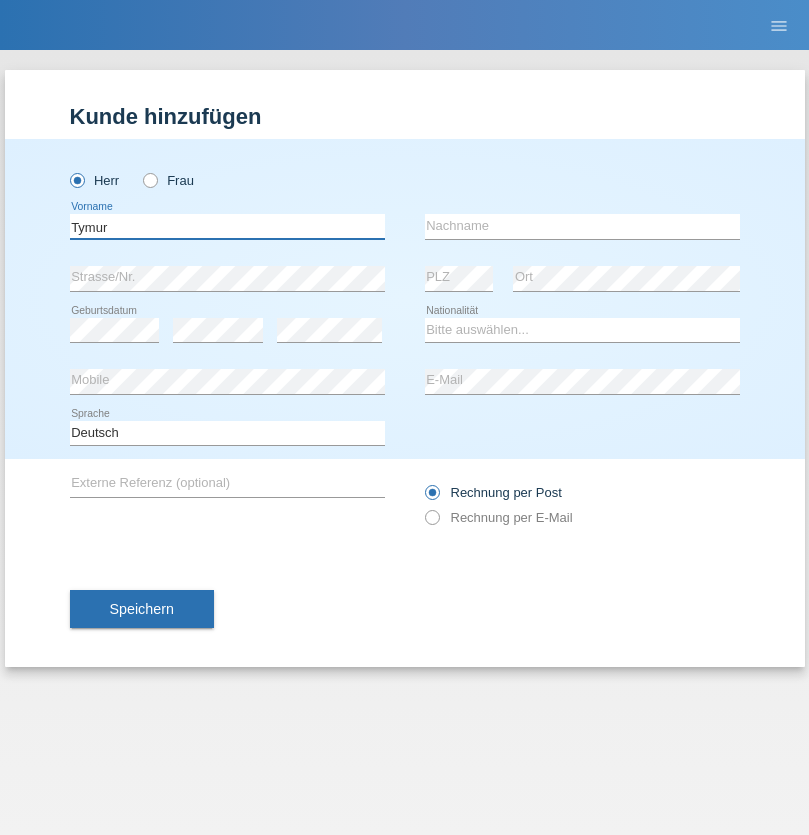 type on "Tymur" 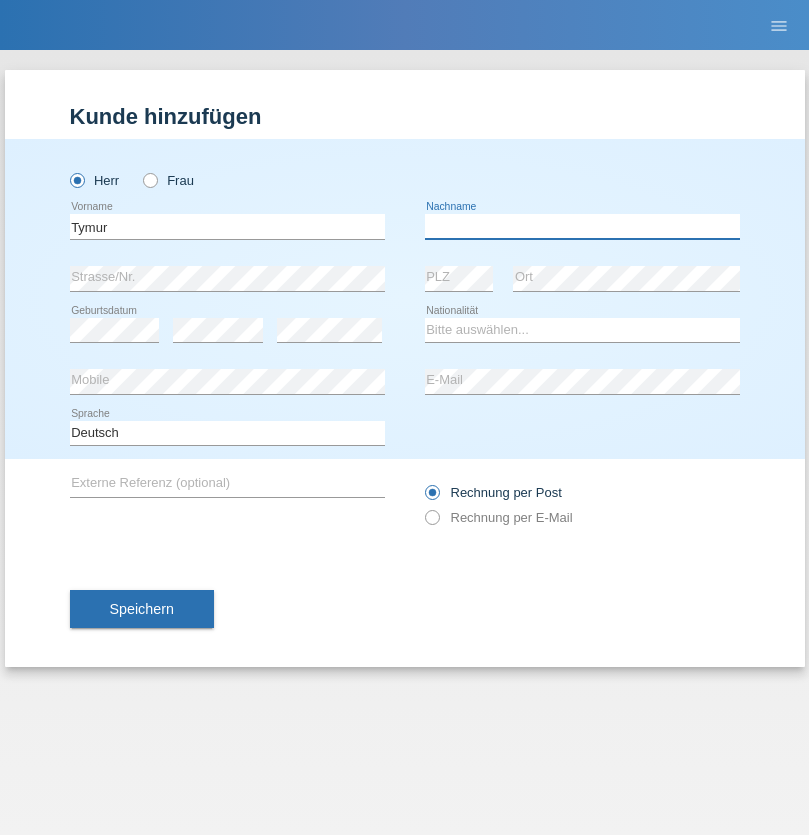 click at bounding box center [582, 226] 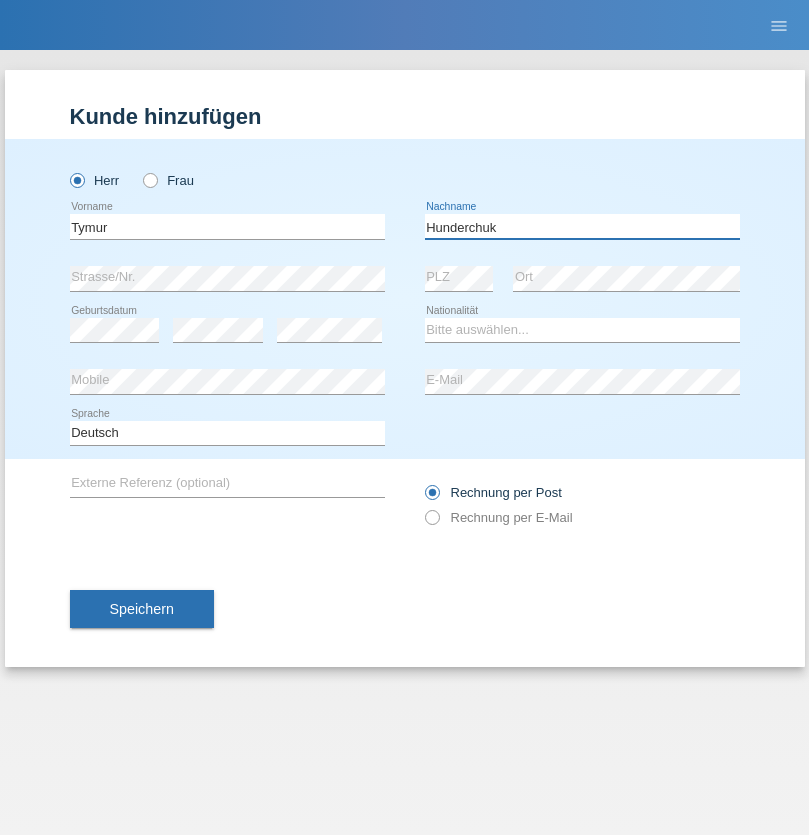type on "Hunderchuk" 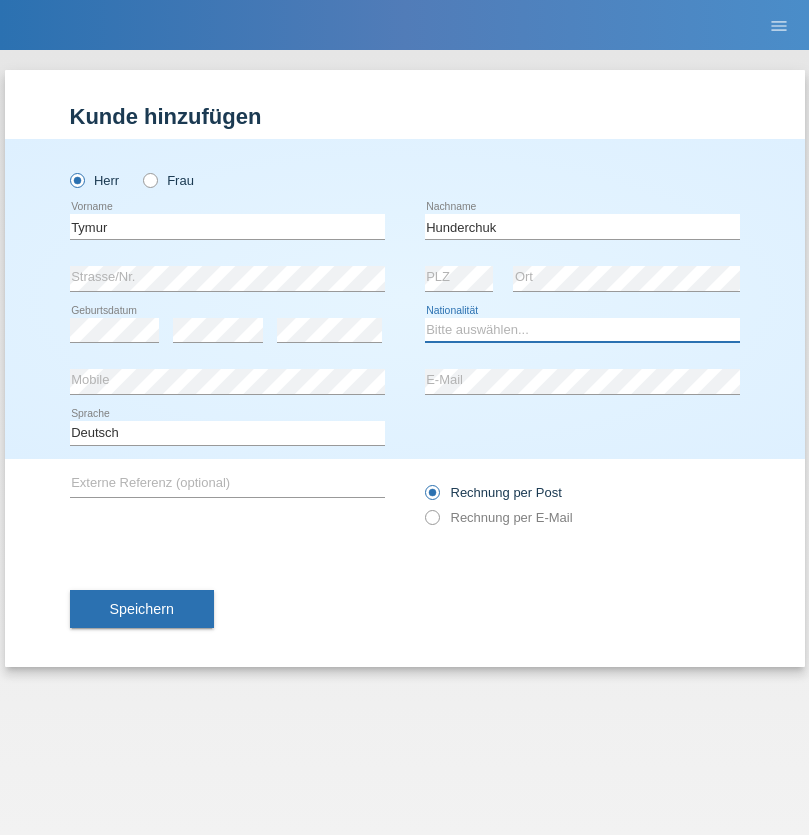 select on "UA" 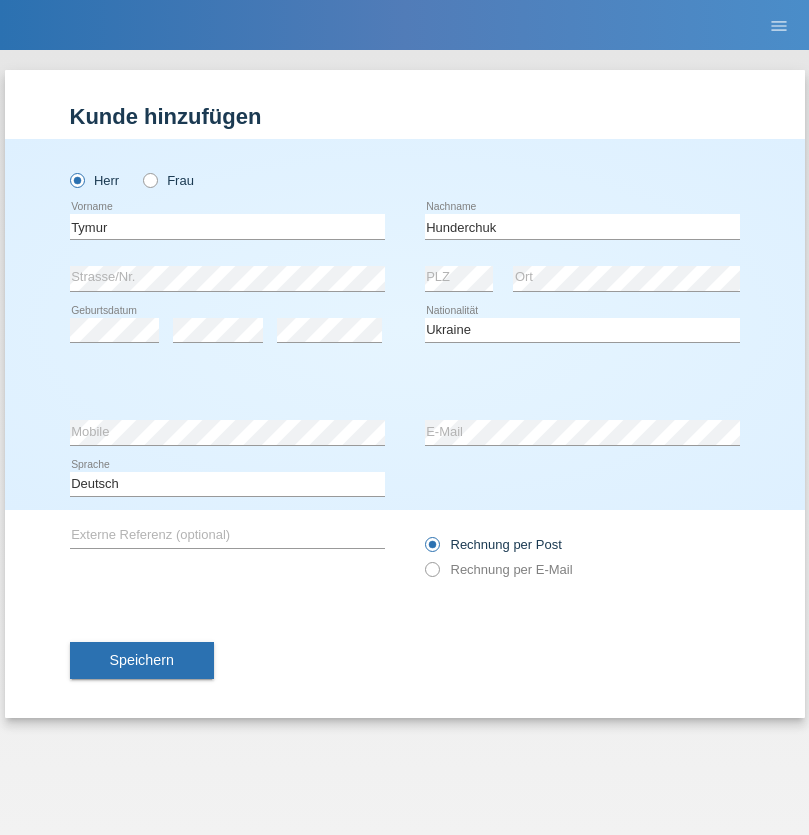 select on "C" 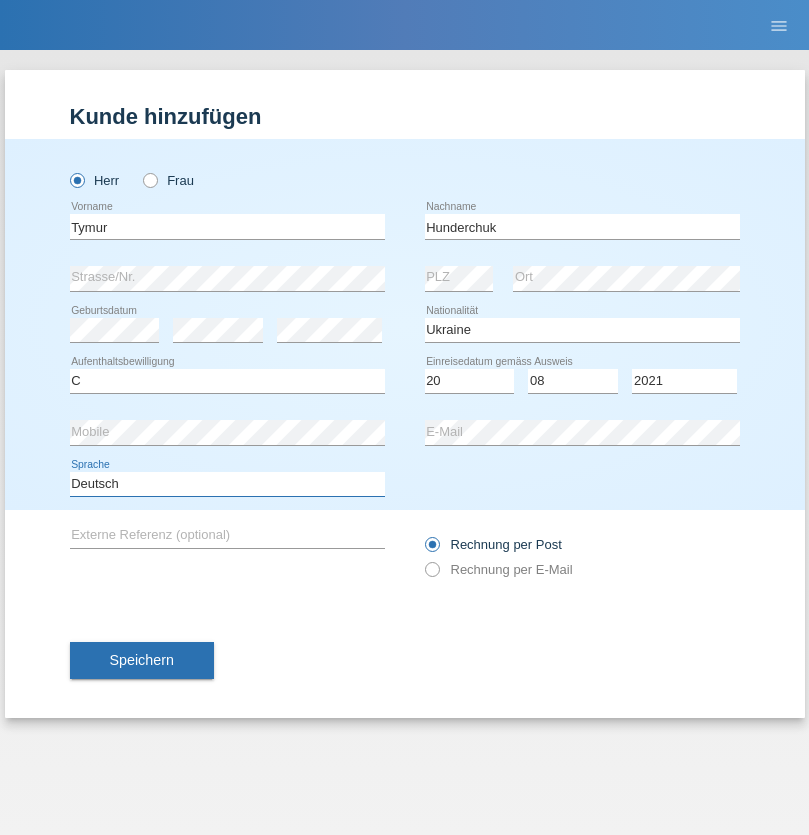 select on "en" 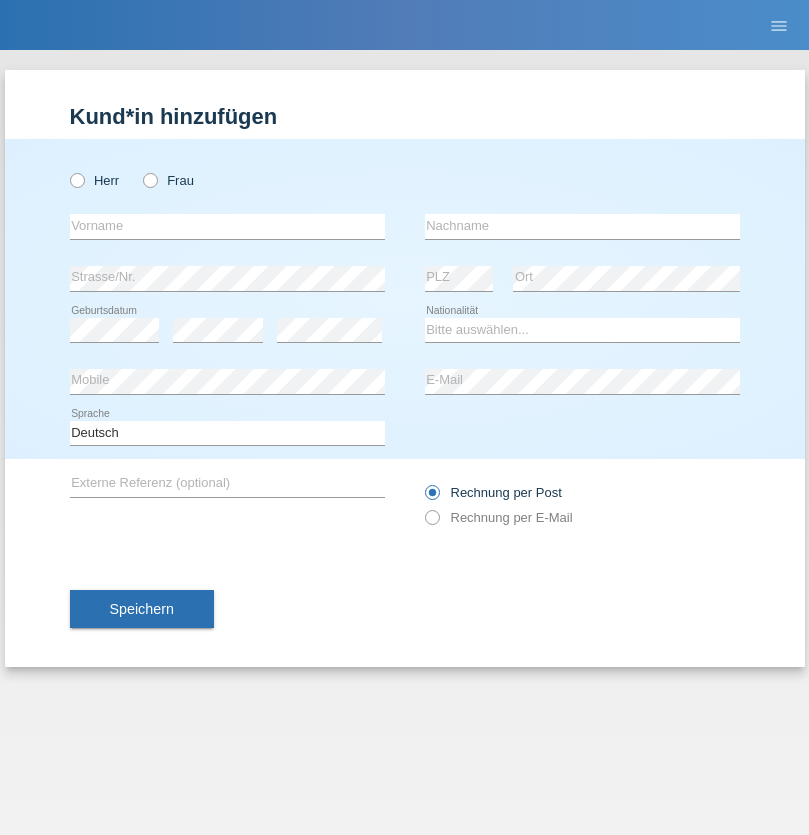 scroll, scrollTop: 0, scrollLeft: 0, axis: both 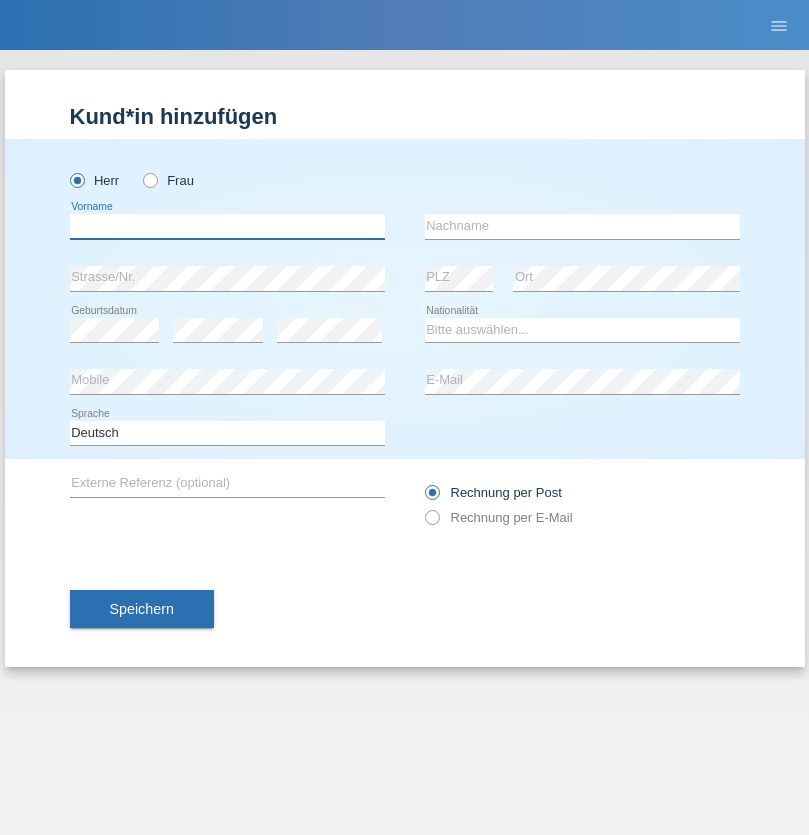 click at bounding box center (227, 226) 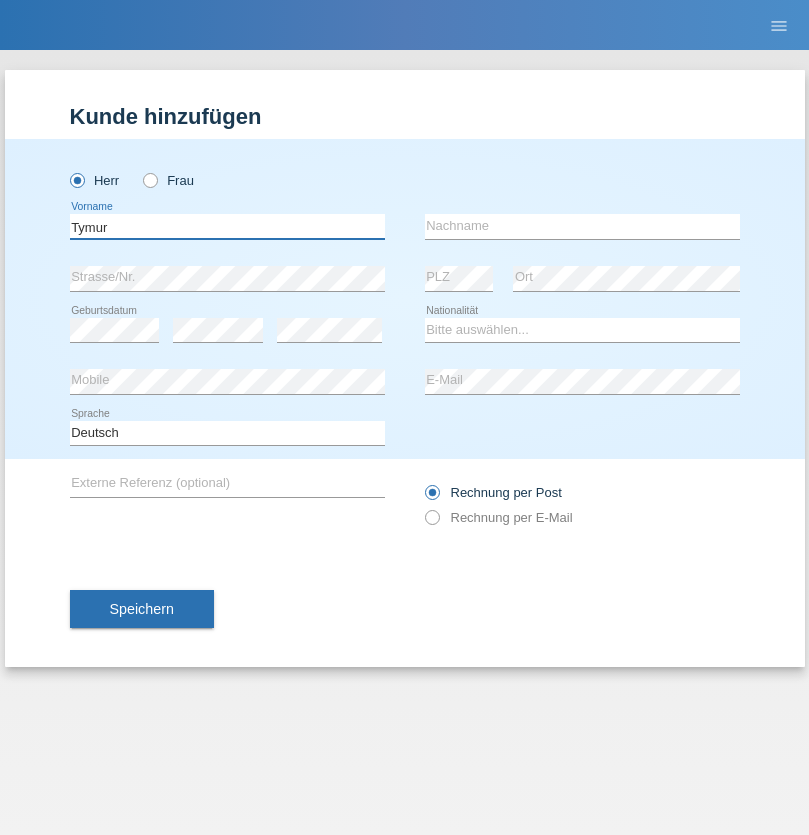 type on "Tymur" 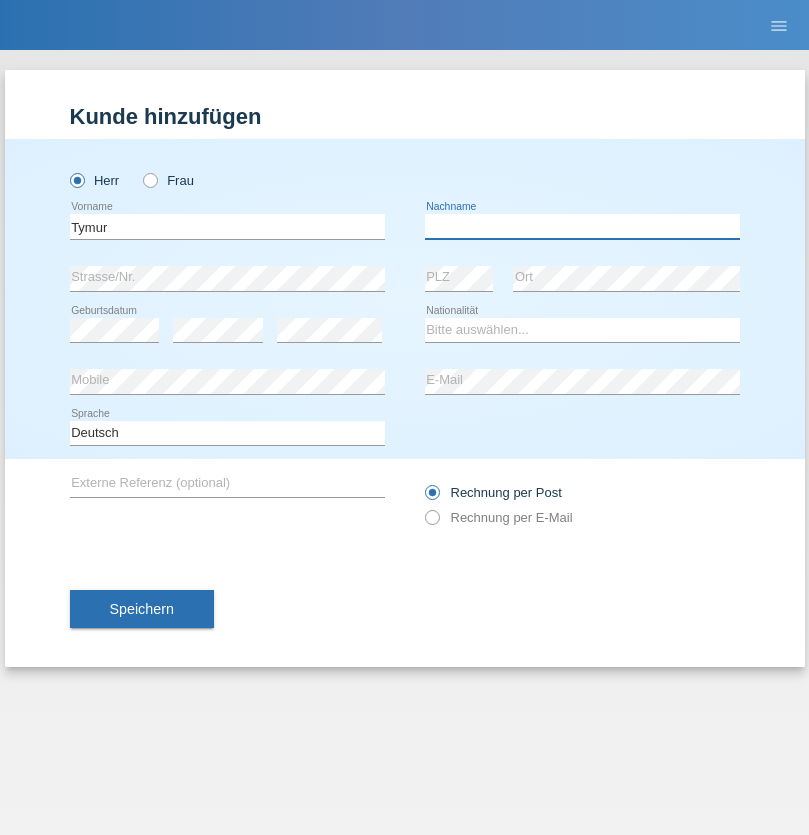click at bounding box center (582, 226) 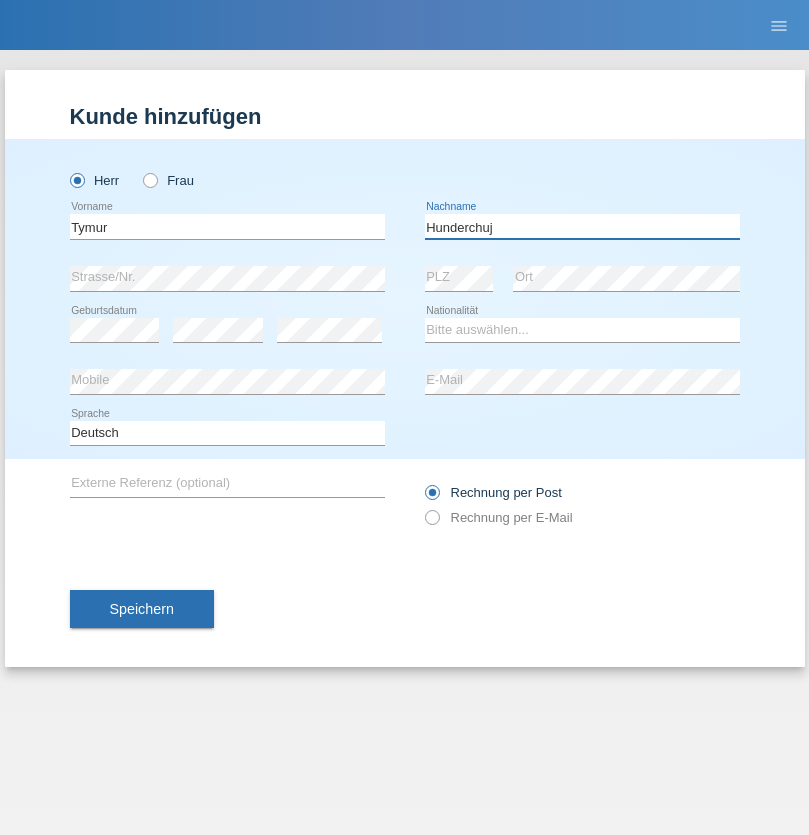 type on "Hunderchuj" 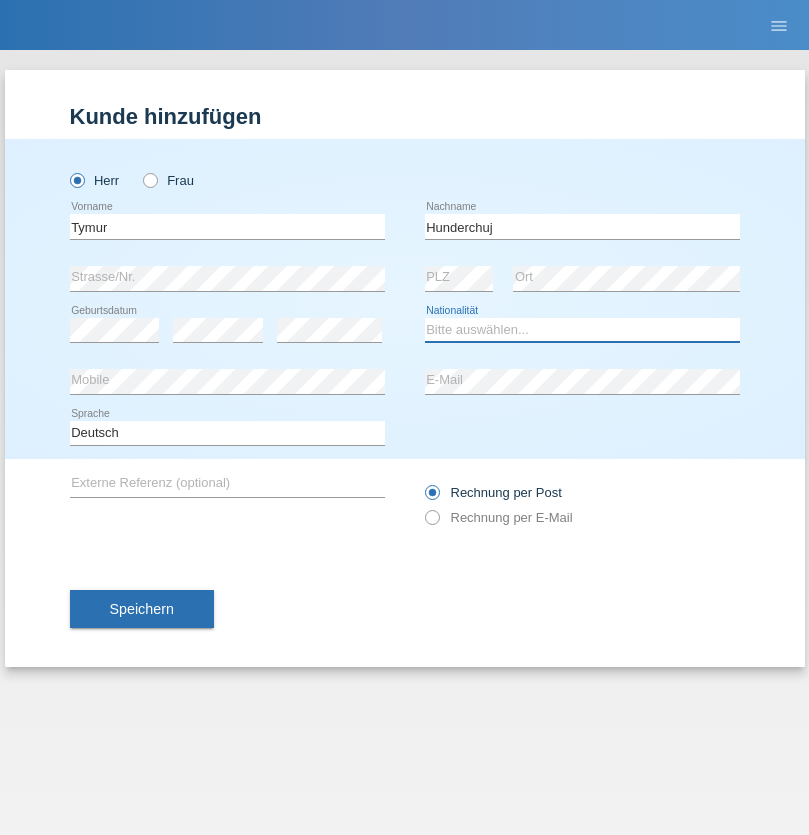 select on "UA" 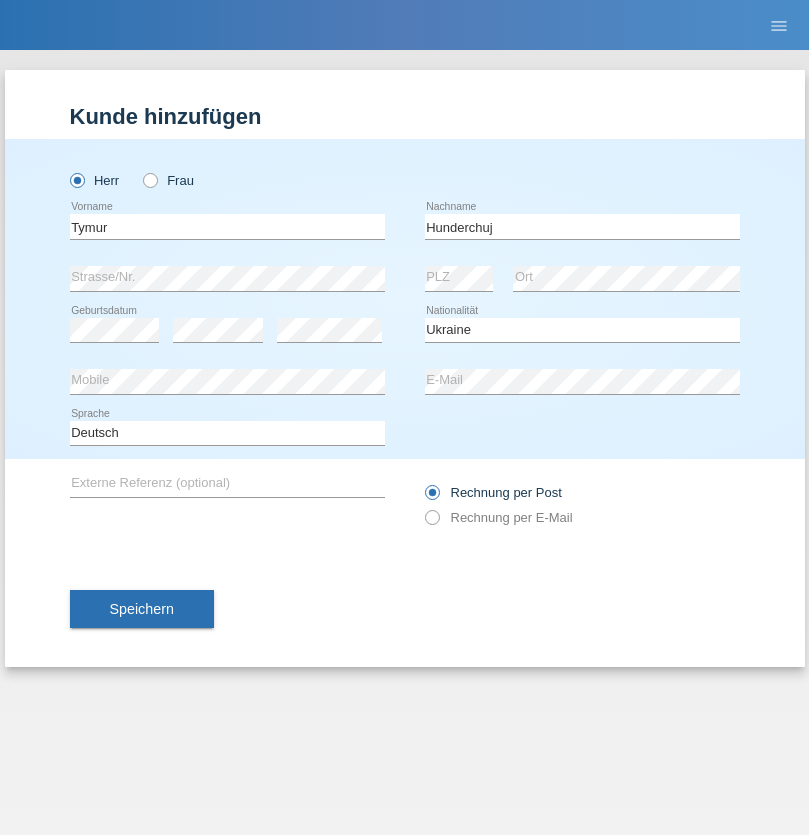 select on "C" 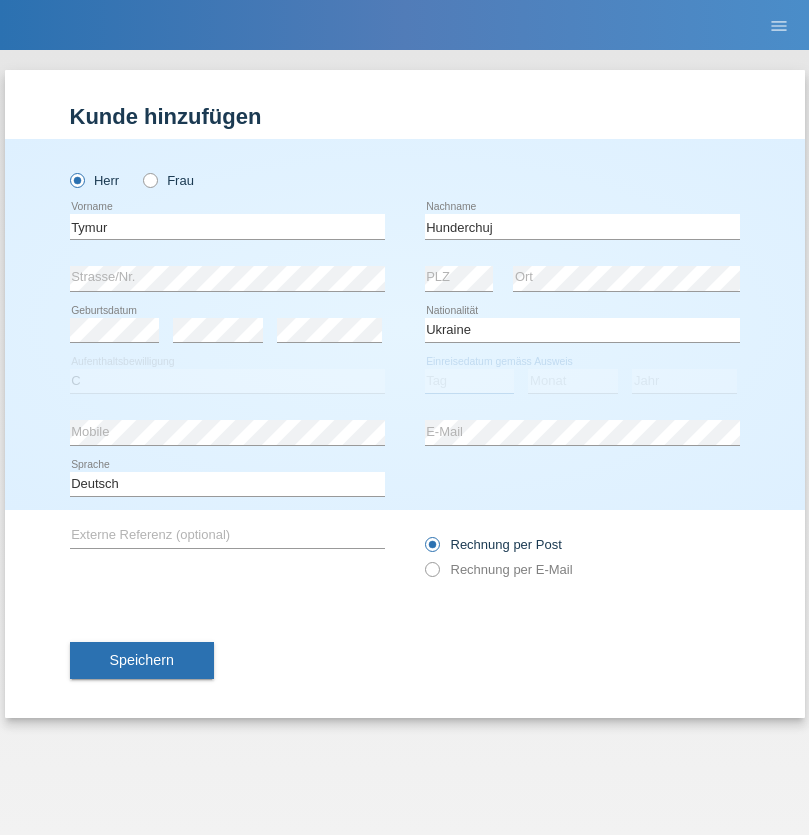 select on "20" 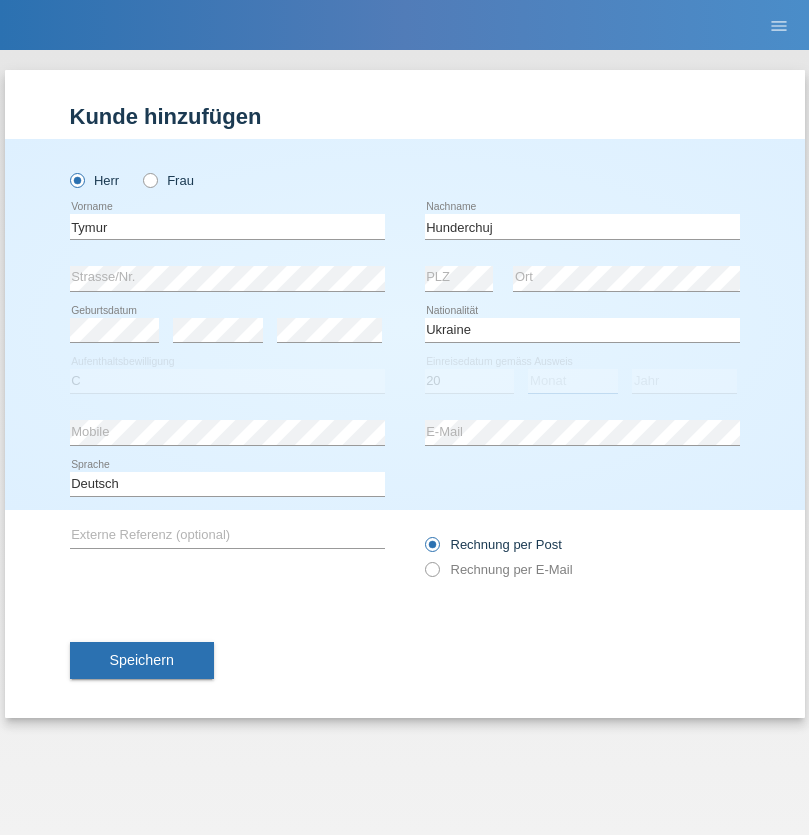 select on "08" 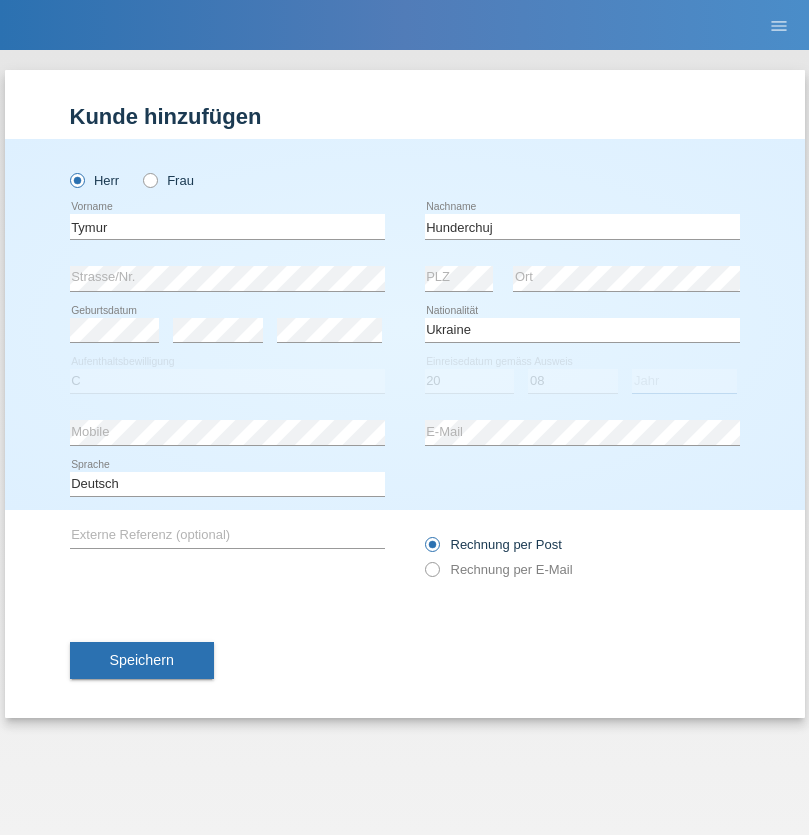 select on "2021" 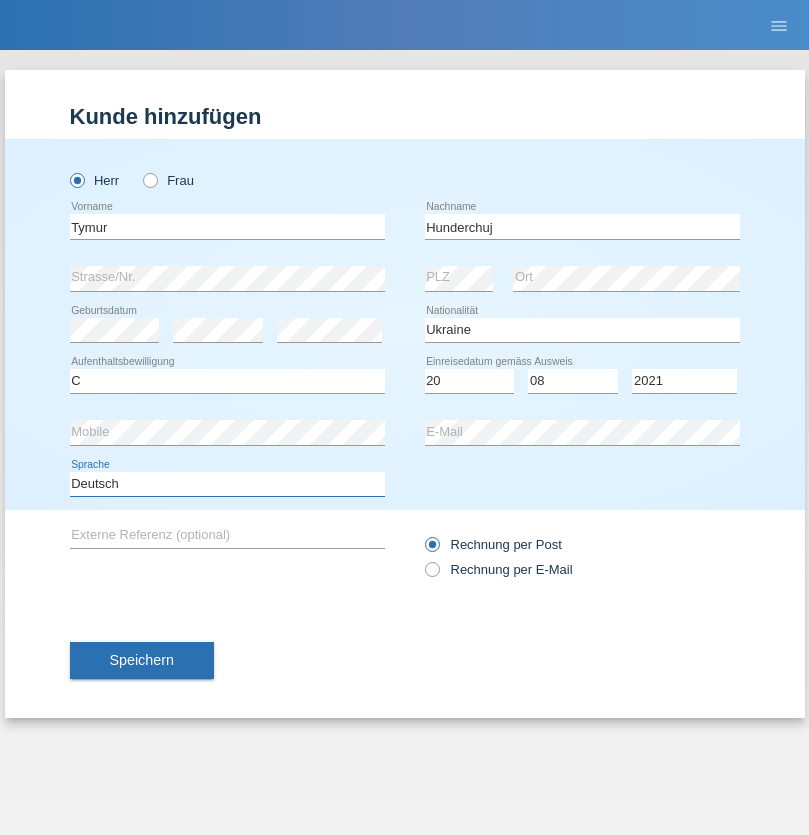 select on "en" 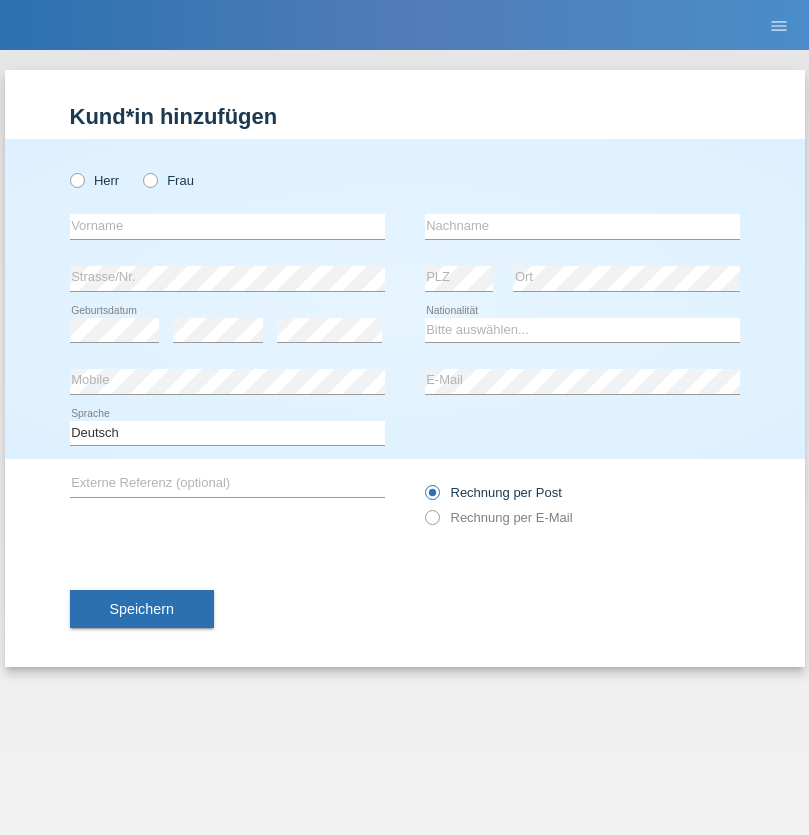 scroll, scrollTop: 0, scrollLeft: 0, axis: both 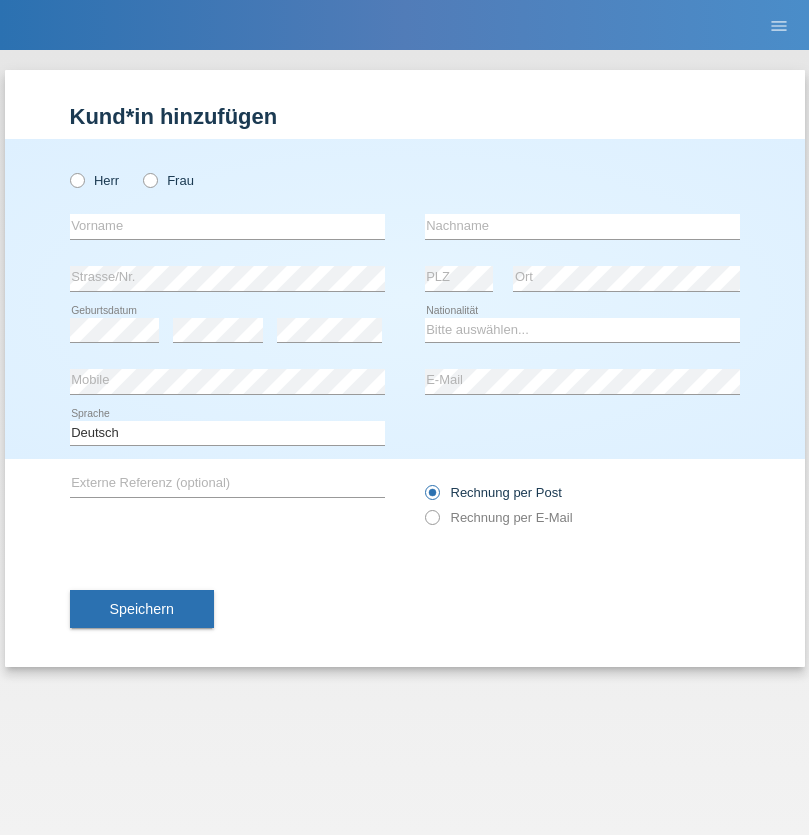 radio on "true" 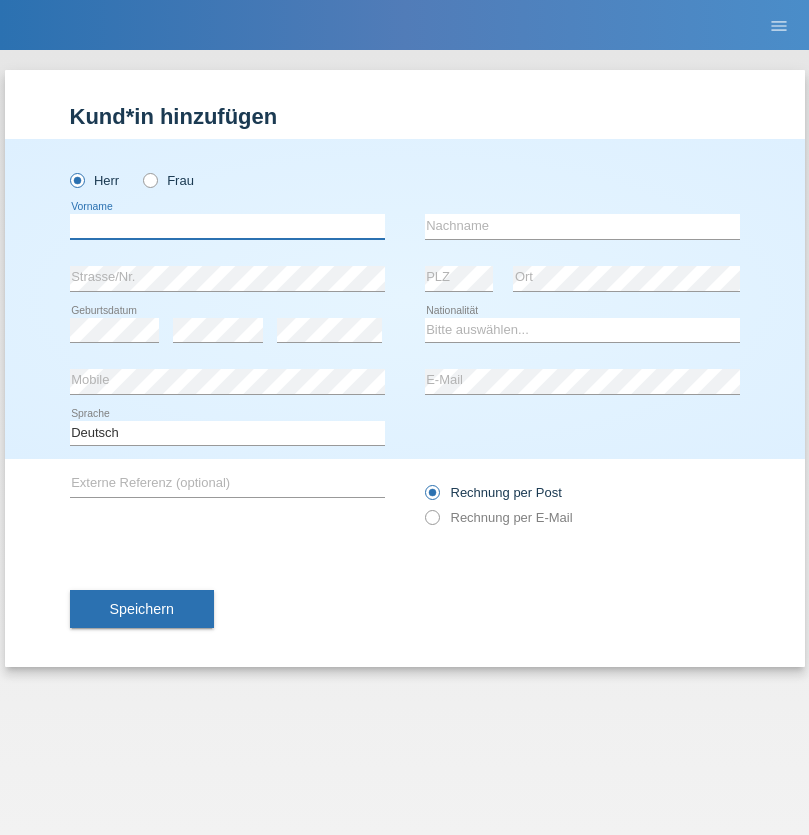 click at bounding box center [227, 226] 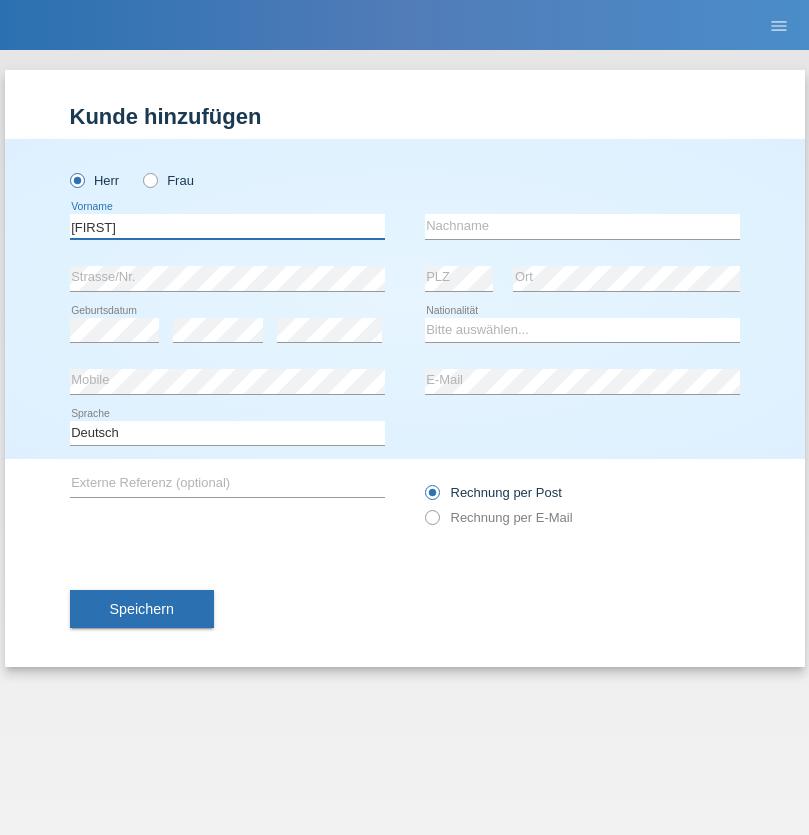 type on "[FIRST]" 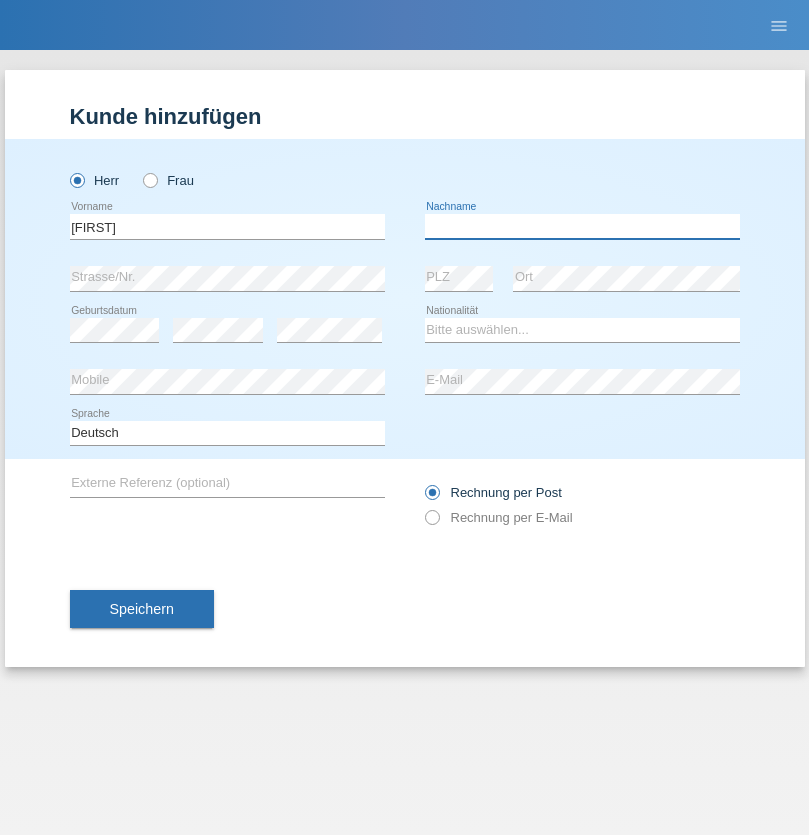click at bounding box center (582, 226) 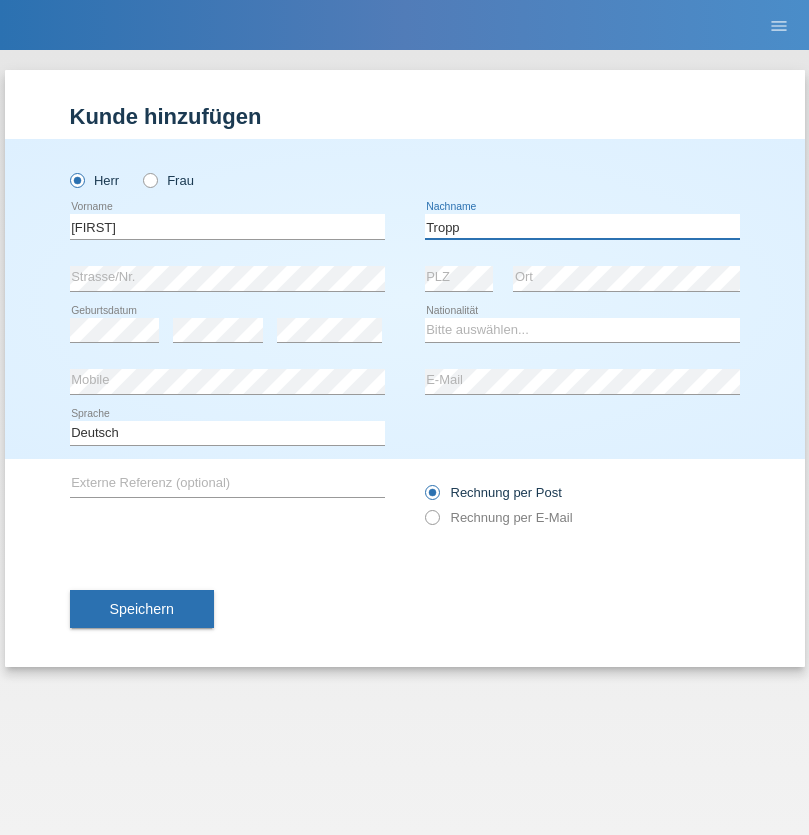 type on "Tropp" 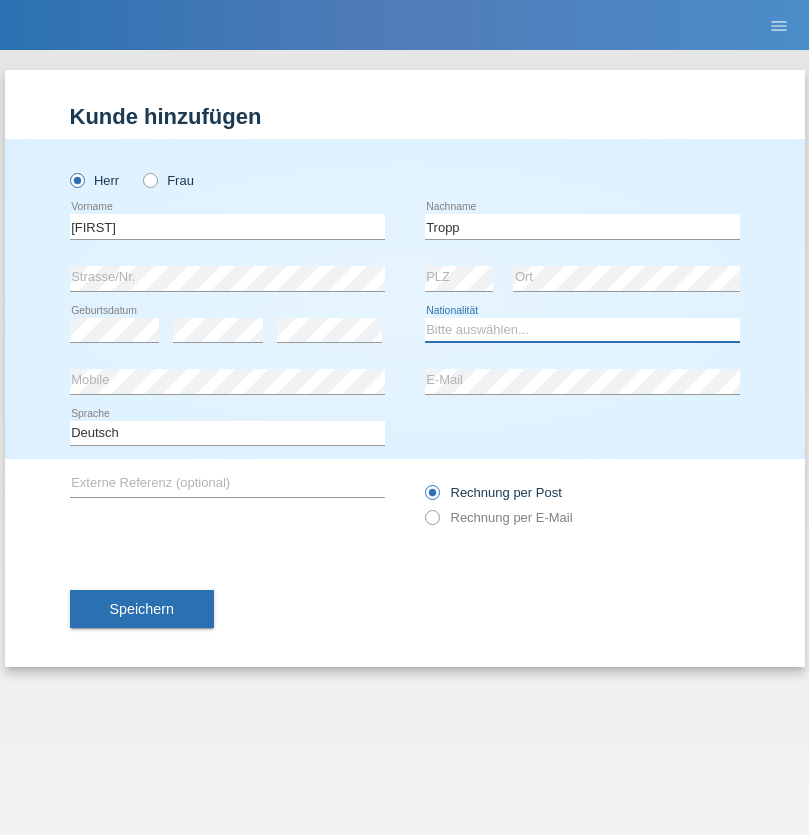 select on "SK" 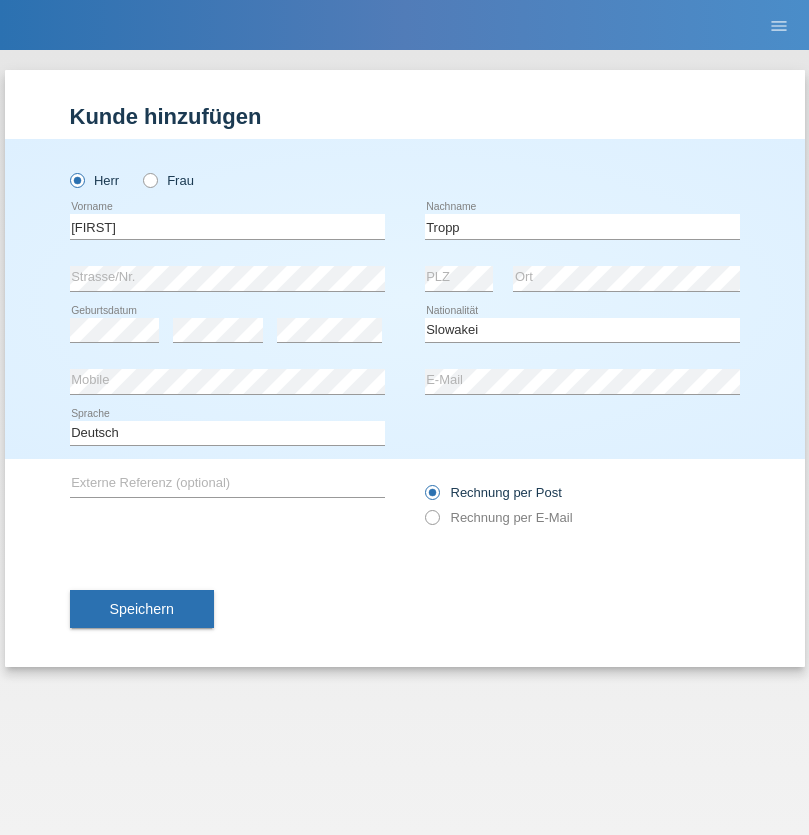 select on "C" 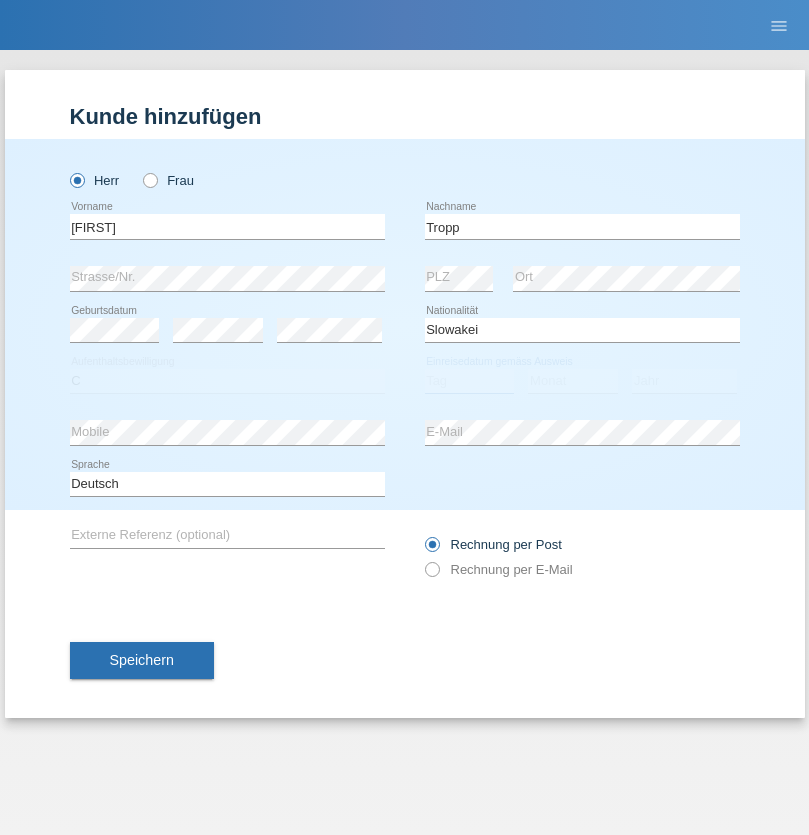 select on "07" 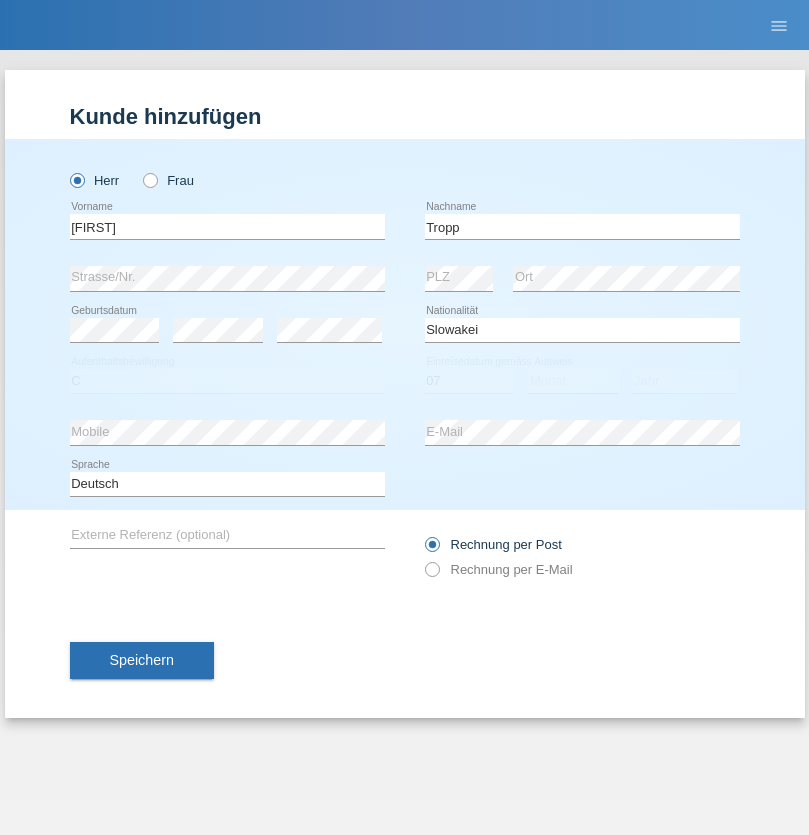 select on "08" 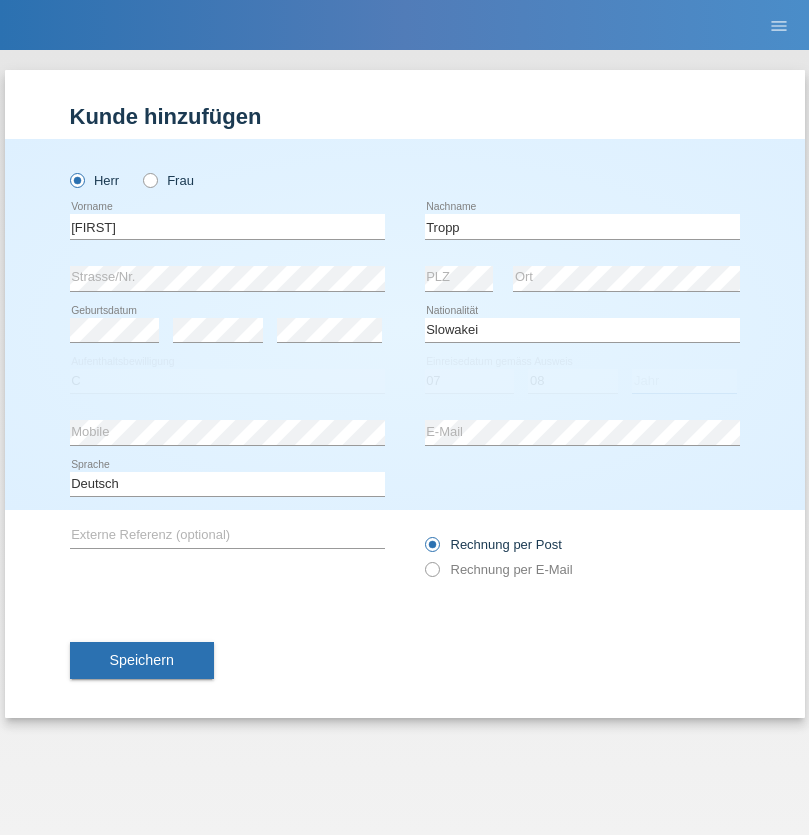 select on "2021" 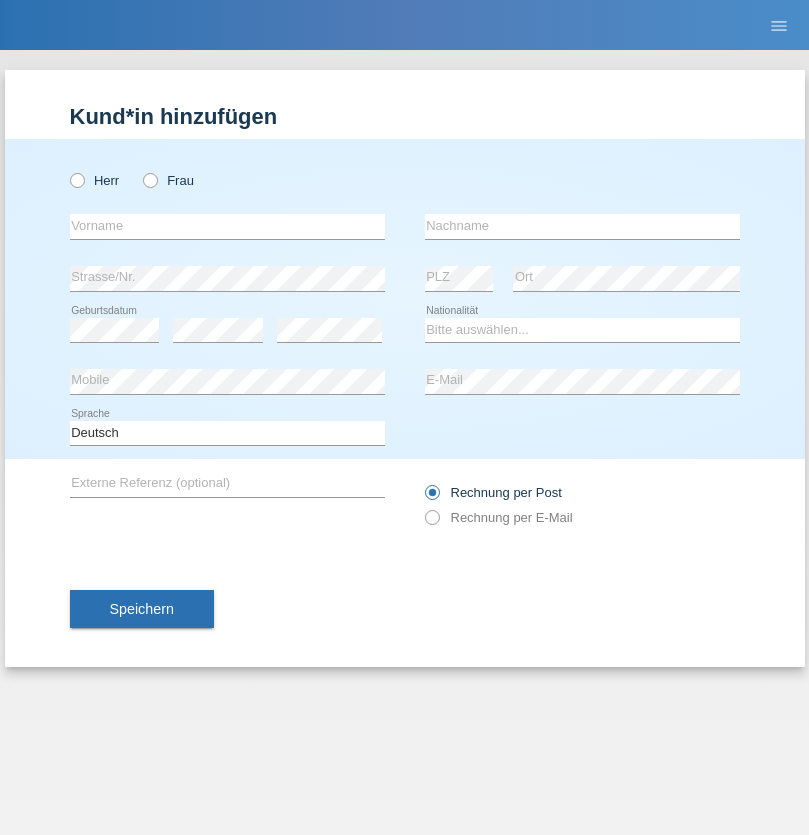 scroll, scrollTop: 0, scrollLeft: 0, axis: both 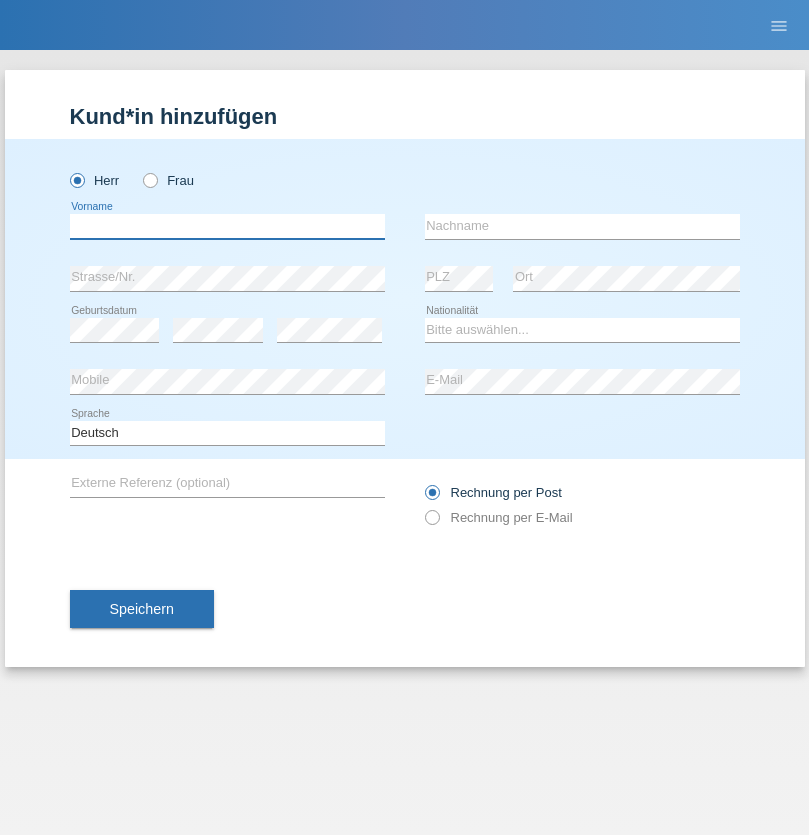 click at bounding box center [227, 226] 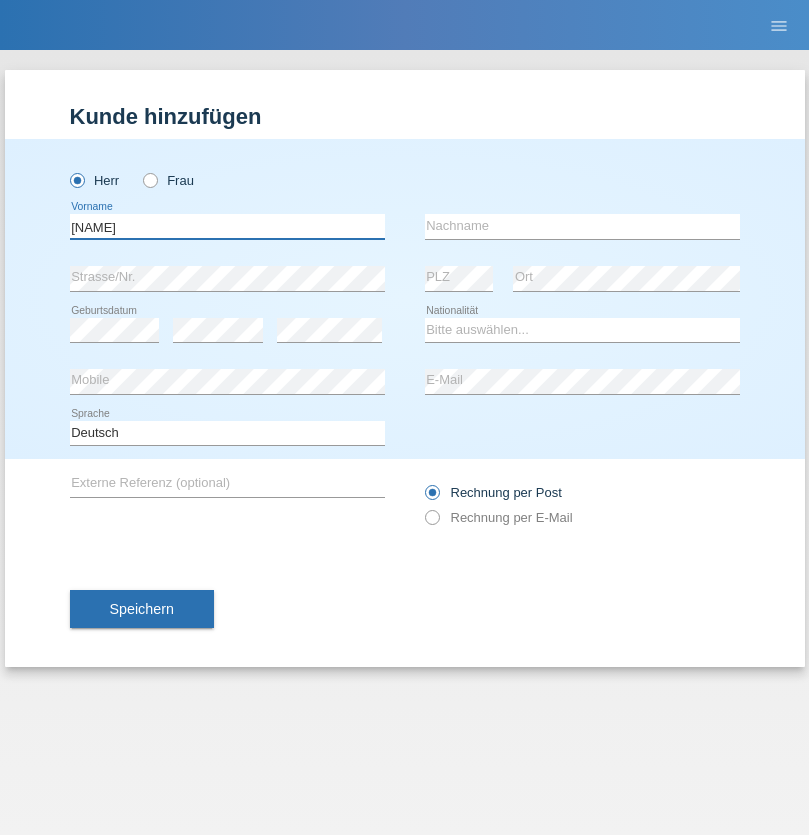 type on "[NAME]" 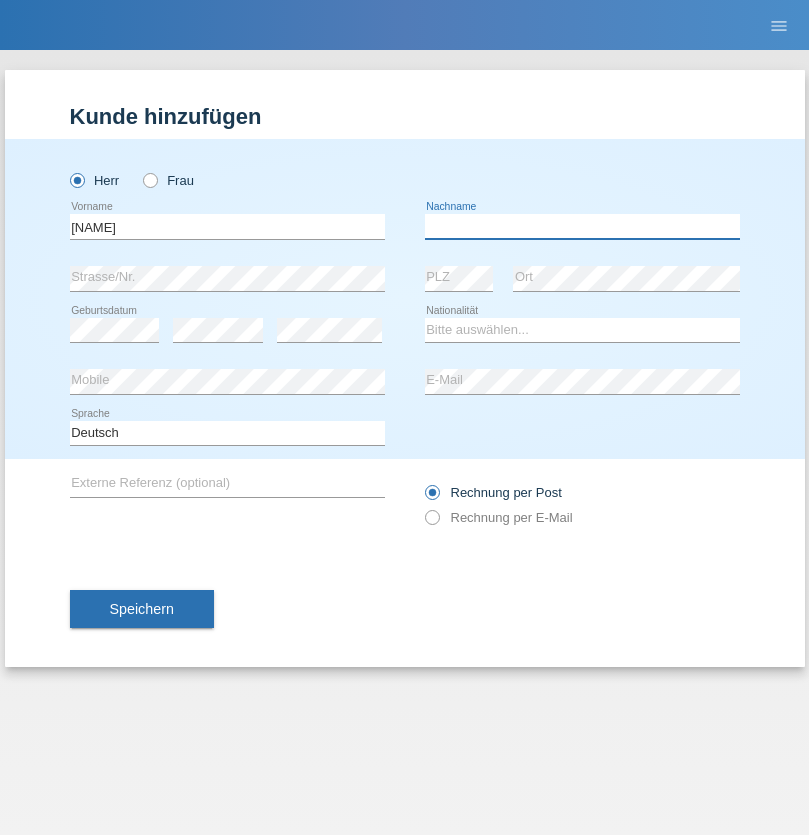 click at bounding box center [582, 226] 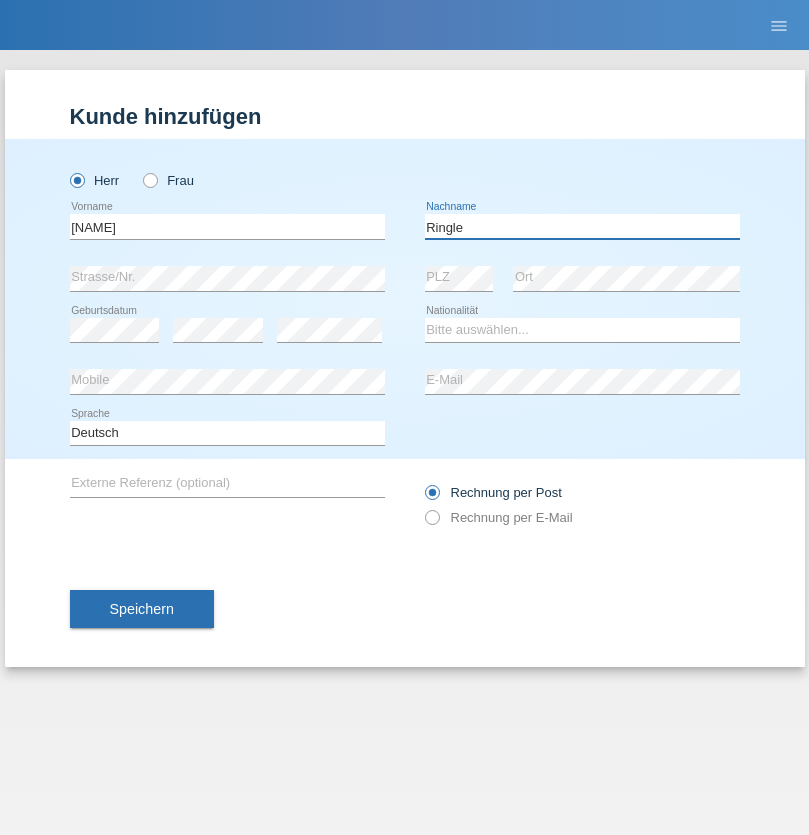type on "Ringle" 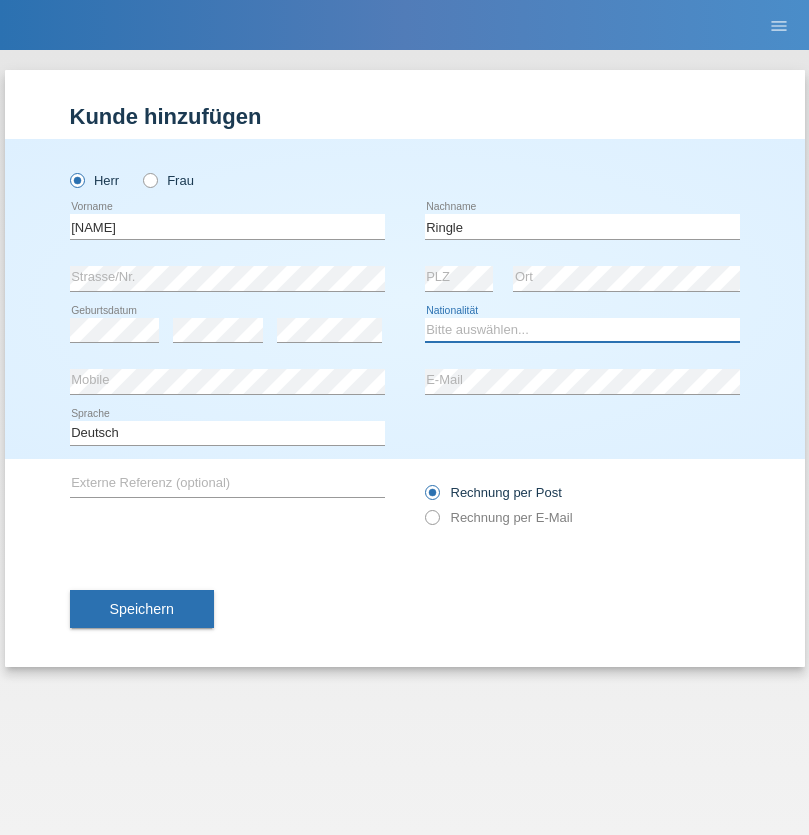 select on "DE" 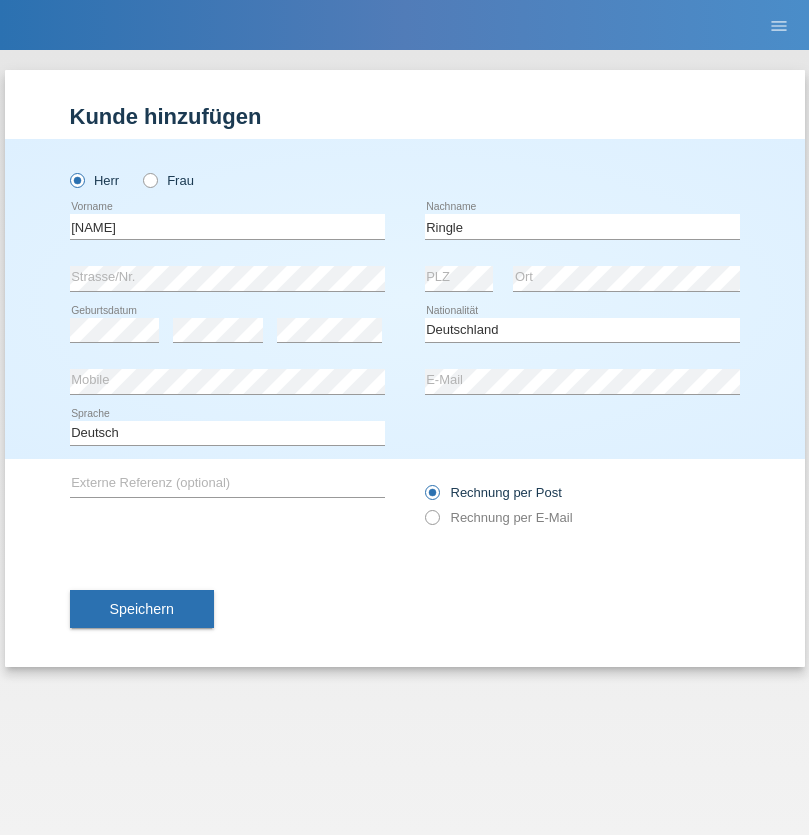 select on "C" 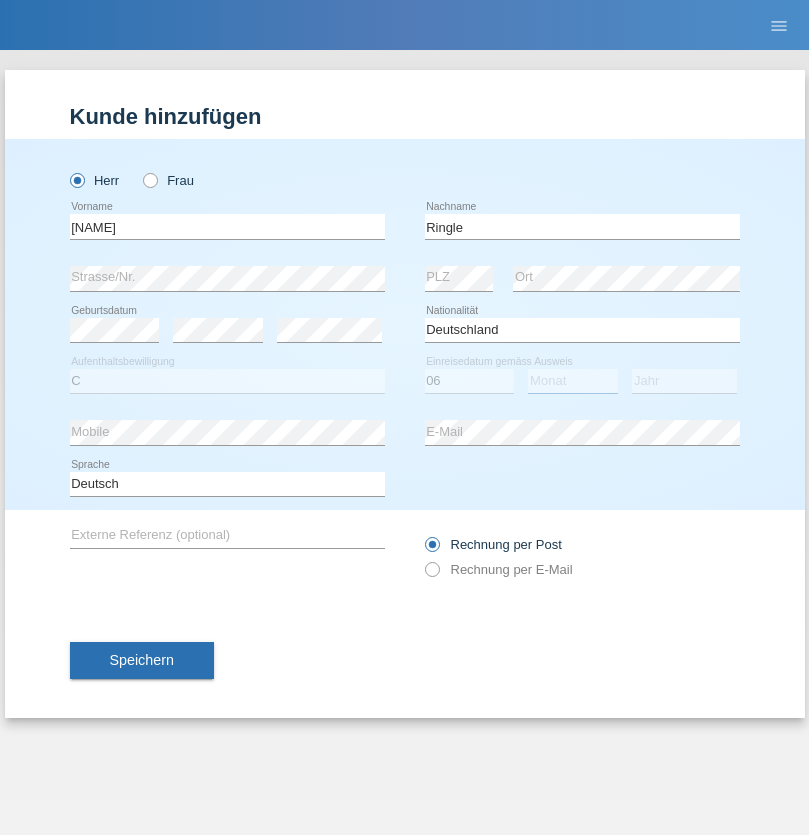 select on "01" 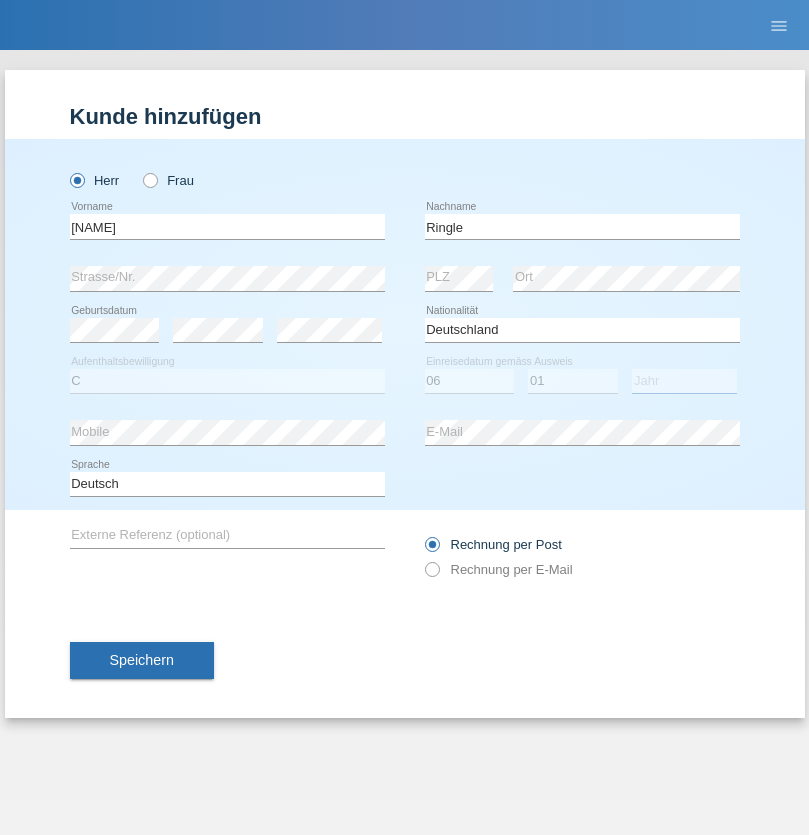 select on "2021" 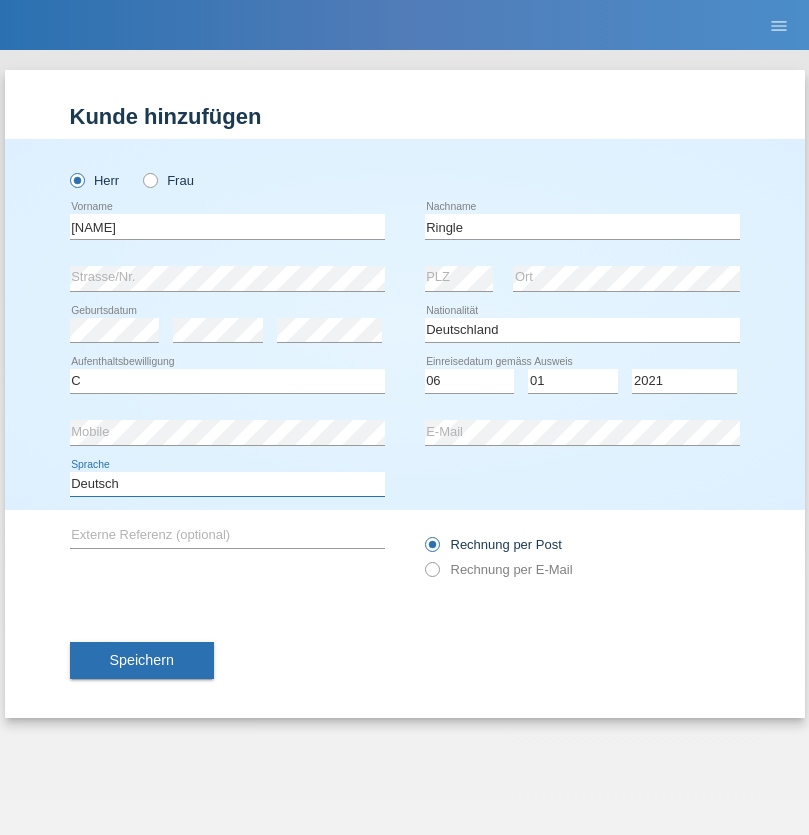 select on "en" 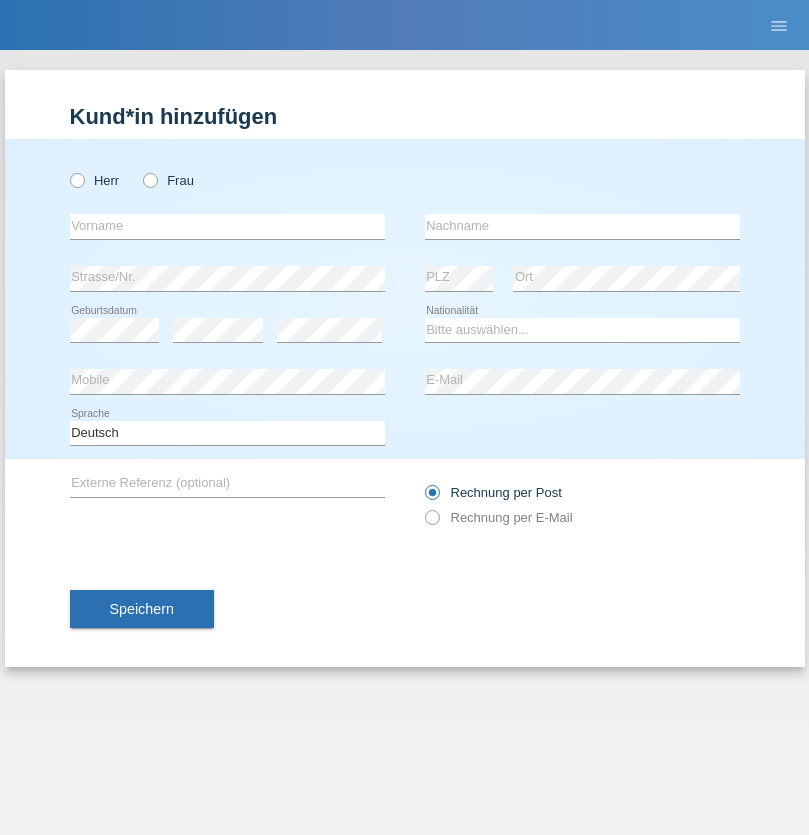 scroll, scrollTop: 0, scrollLeft: 0, axis: both 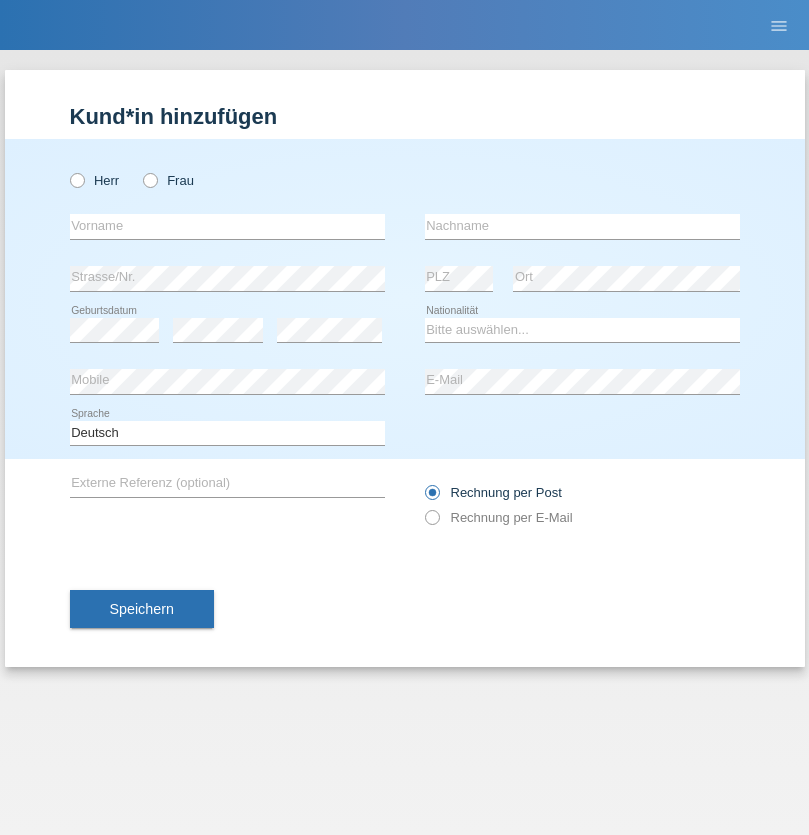 radio on "true" 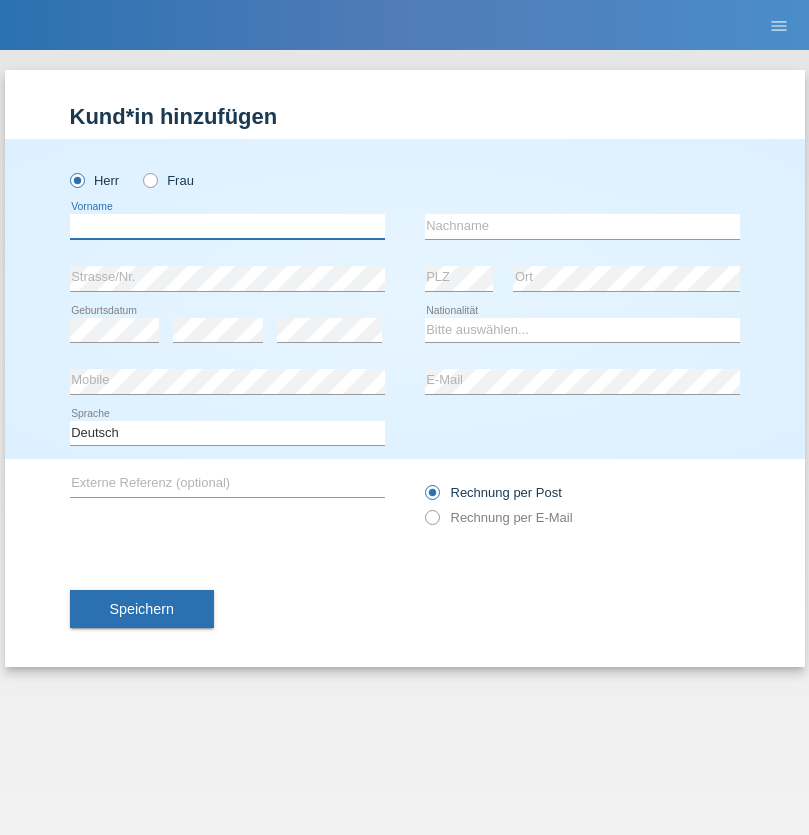 click at bounding box center (227, 226) 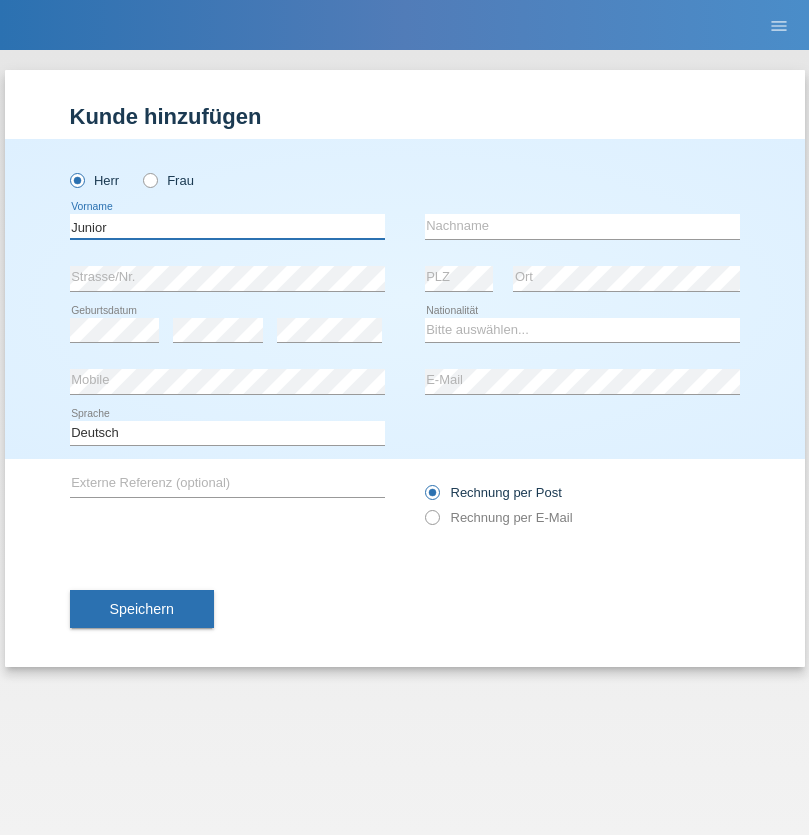type on "Junior" 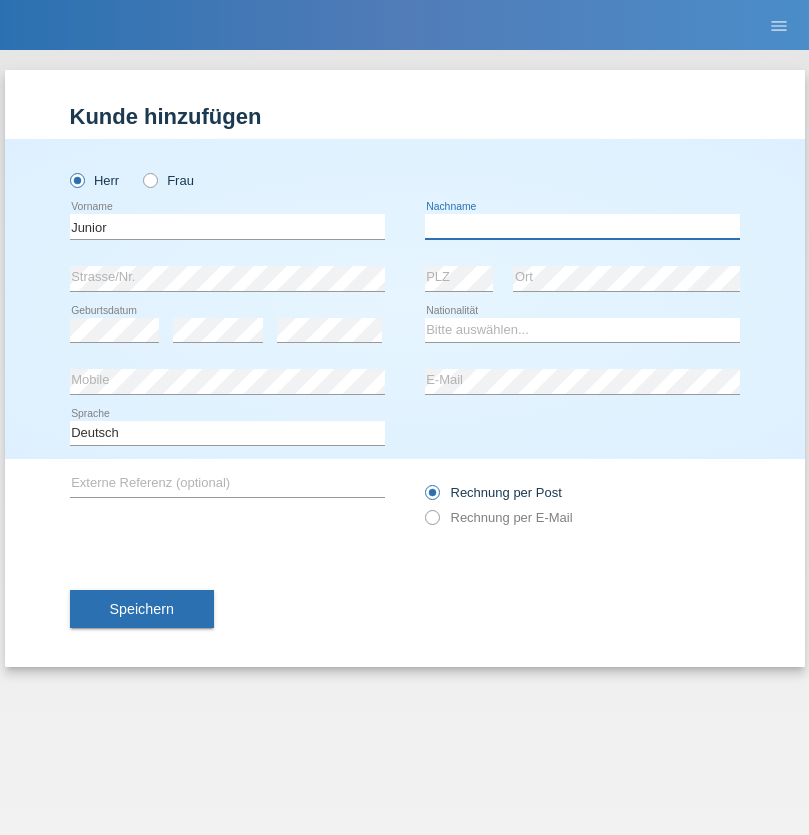 click at bounding box center (582, 226) 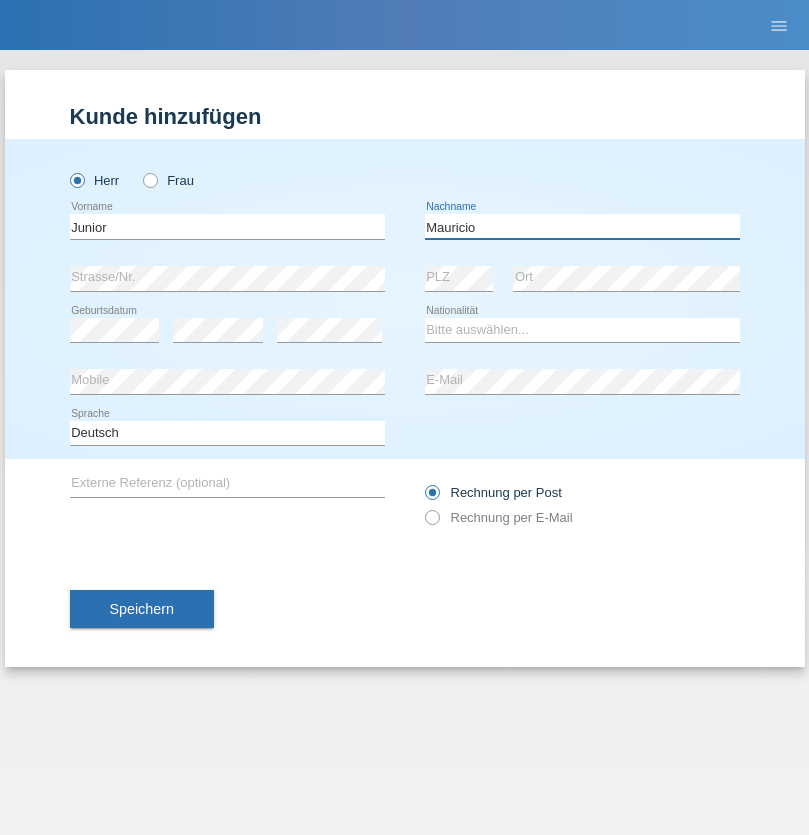 type on "Mauricio" 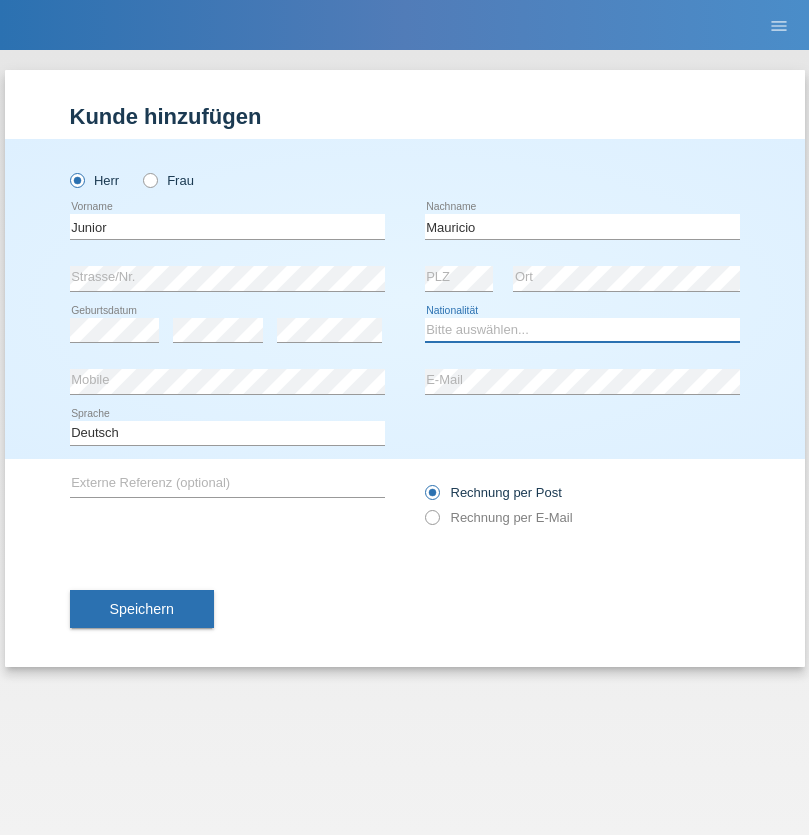 select on "CH" 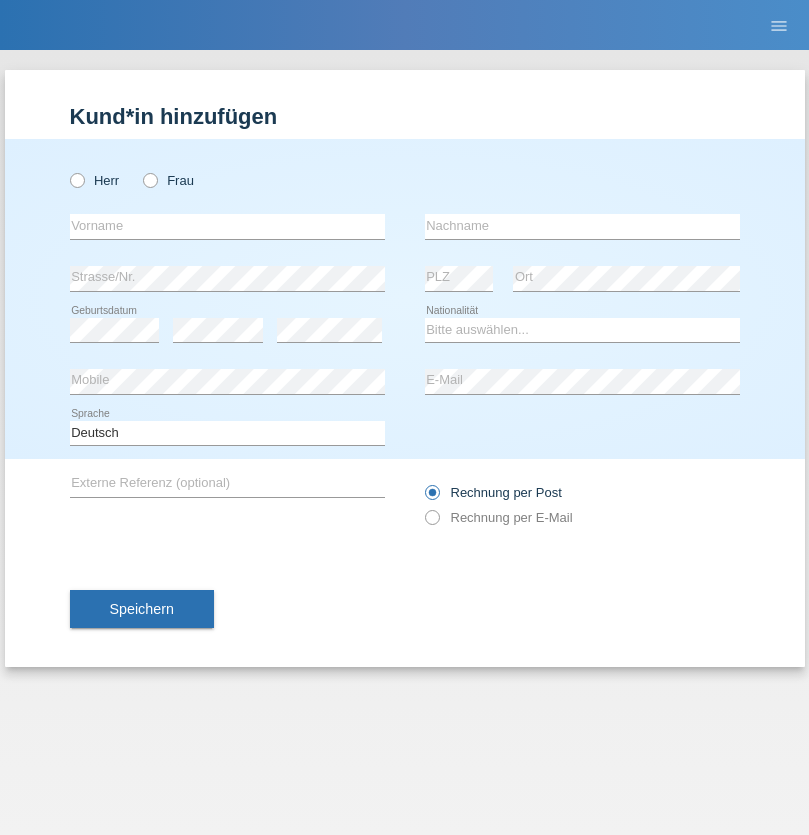 scroll, scrollTop: 0, scrollLeft: 0, axis: both 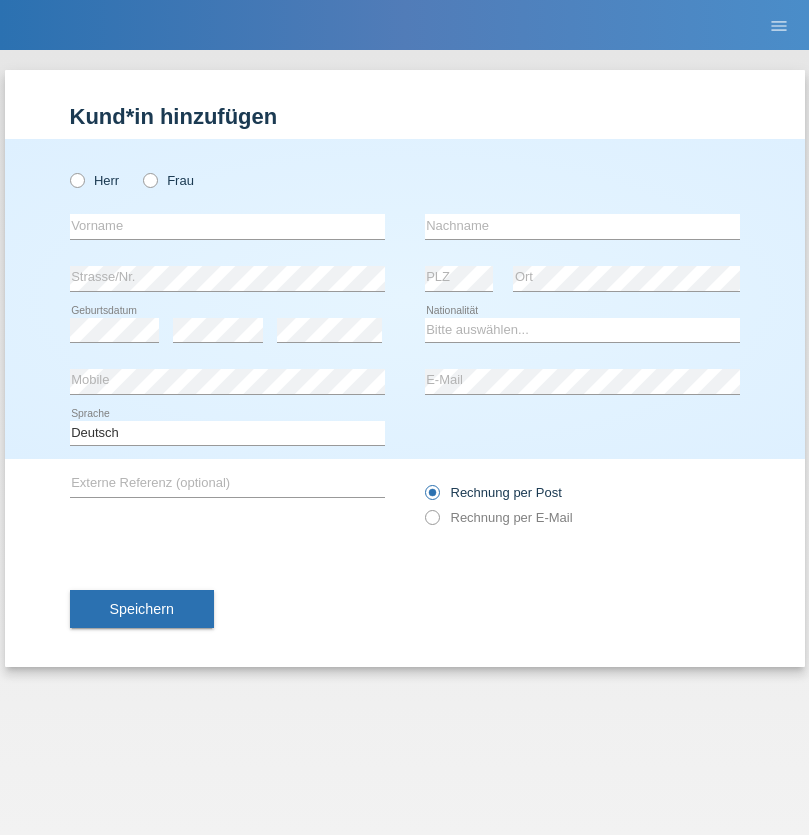 radio on "true" 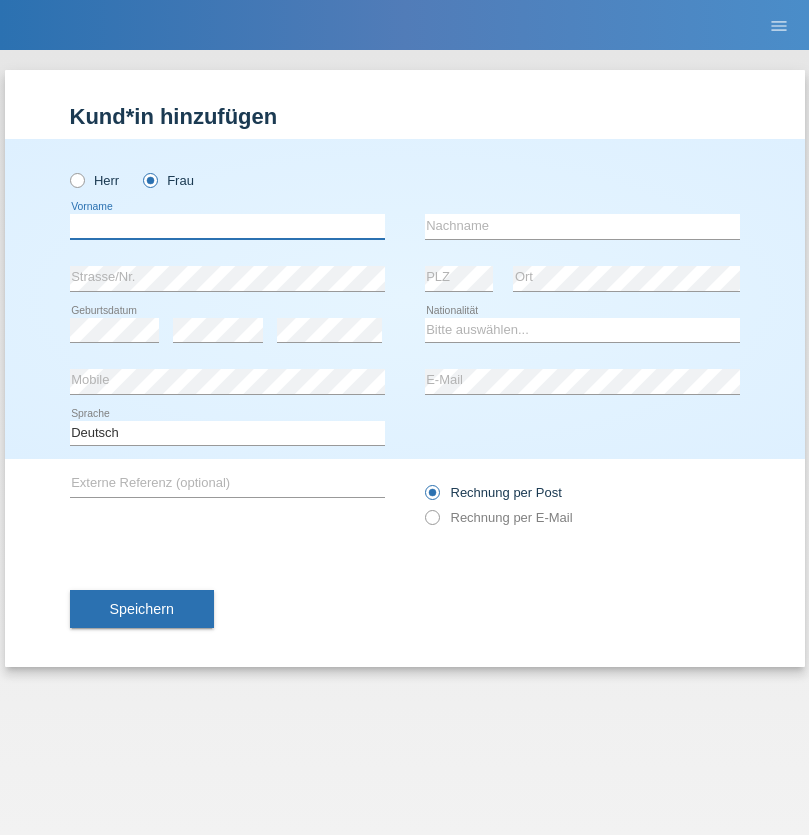 click at bounding box center [227, 226] 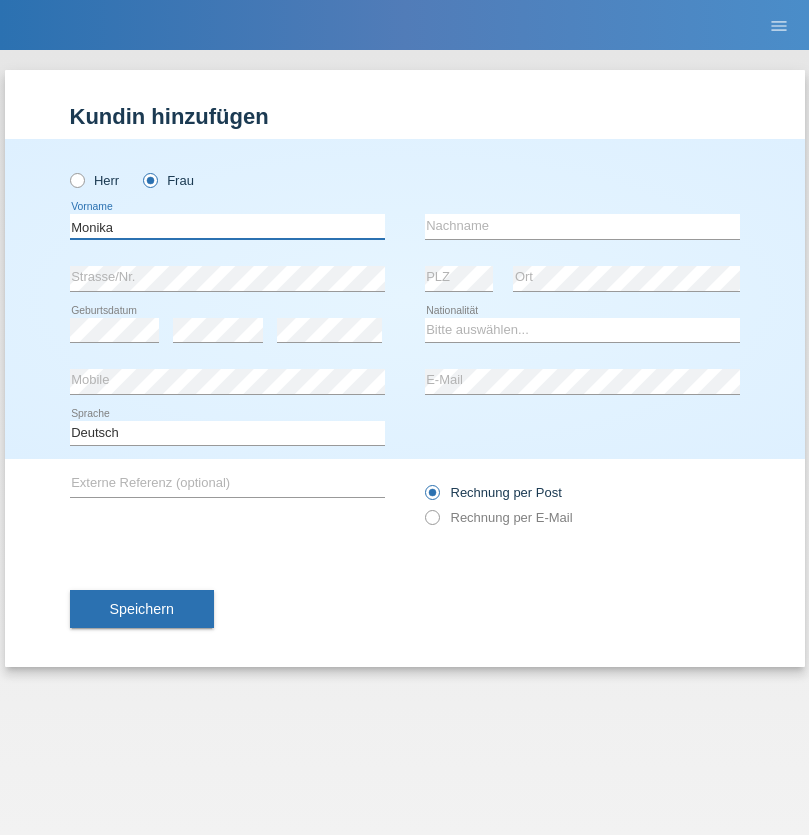 type on "Monika" 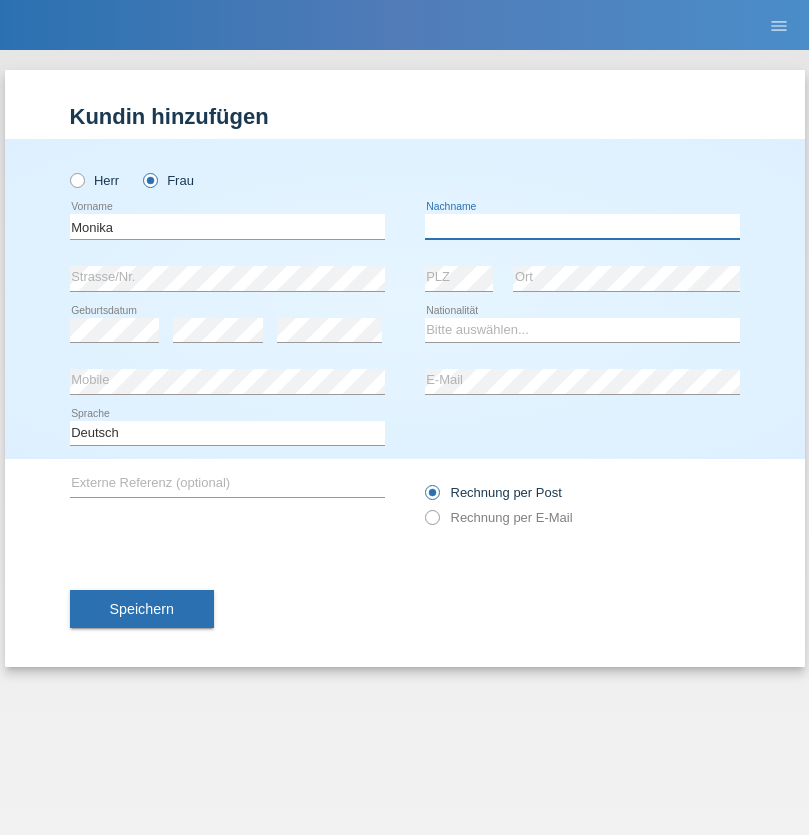 click at bounding box center [582, 226] 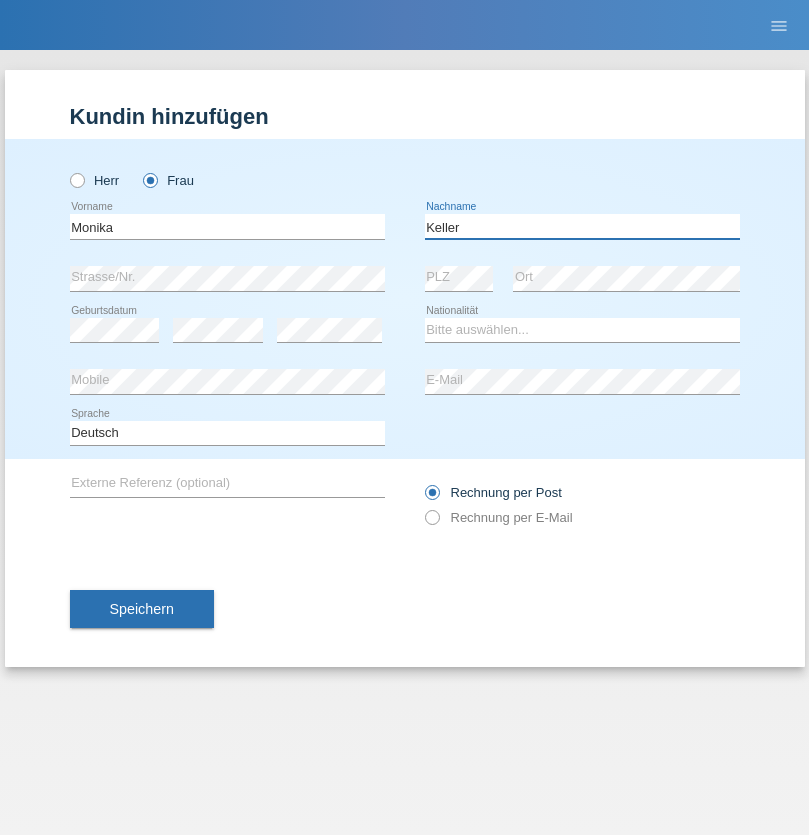 type on "Keller" 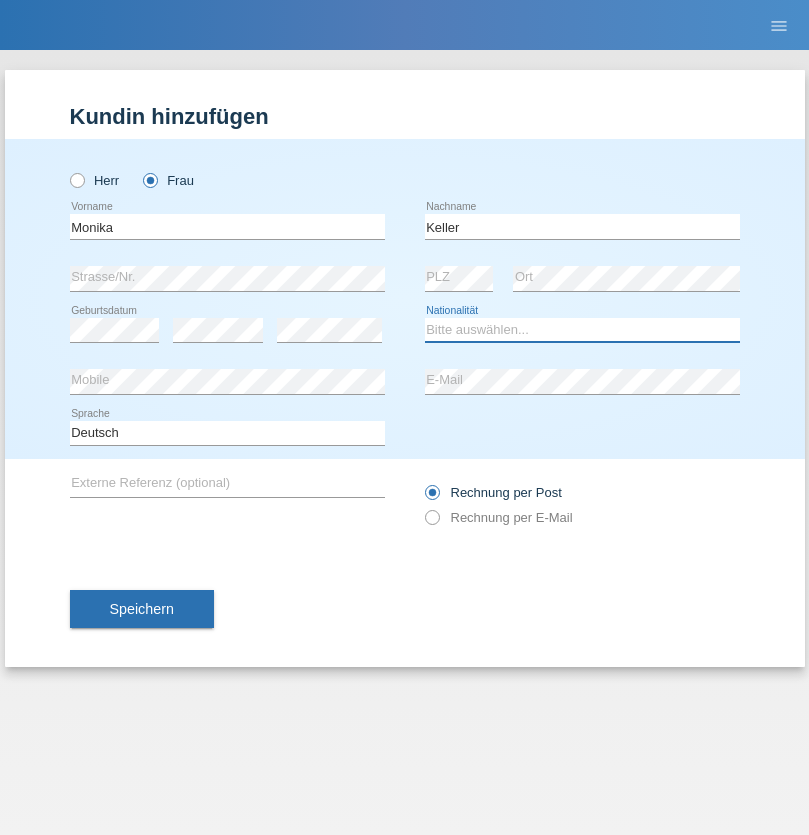 select on "CH" 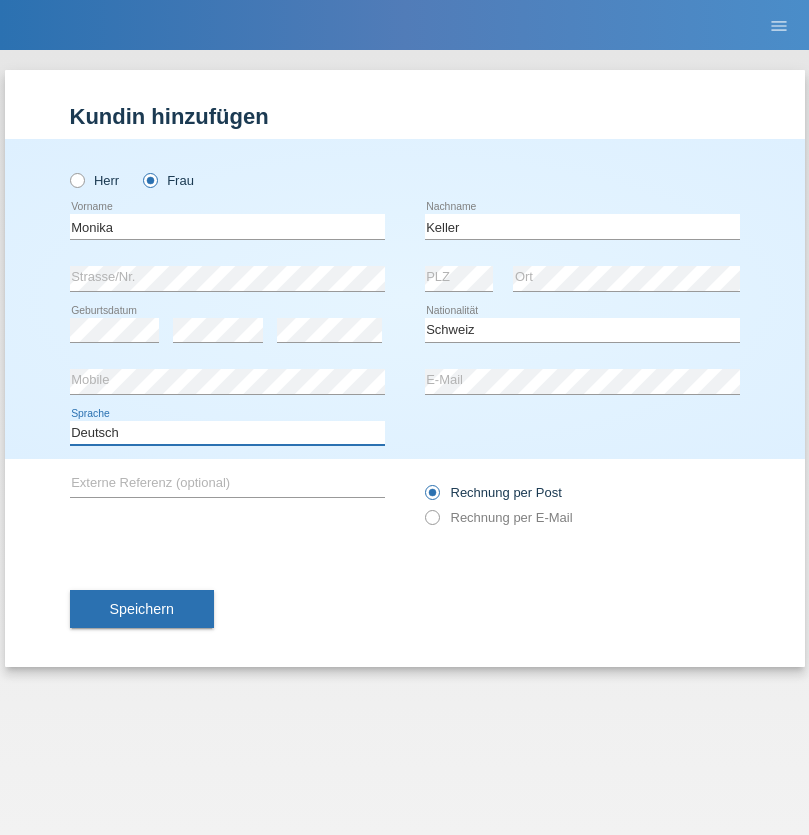 select on "en" 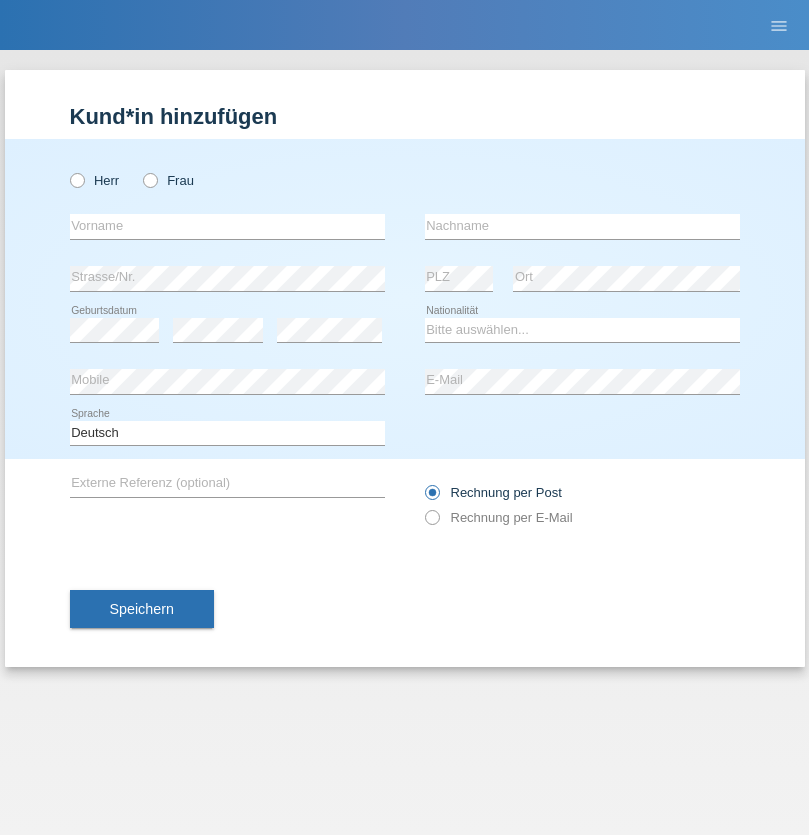 scroll, scrollTop: 0, scrollLeft: 0, axis: both 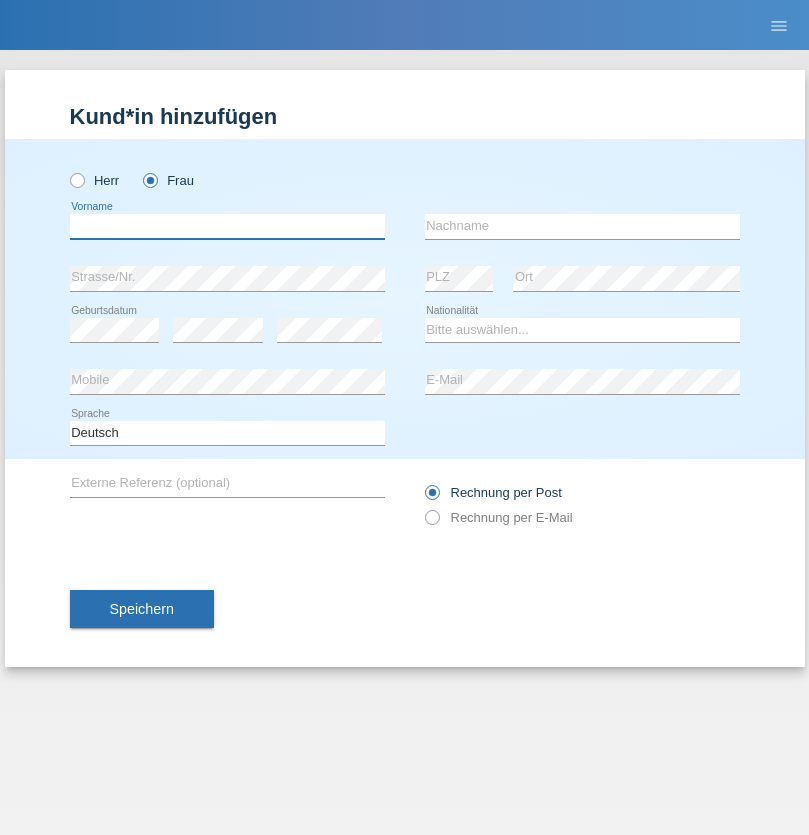 click at bounding box center (227, 226) 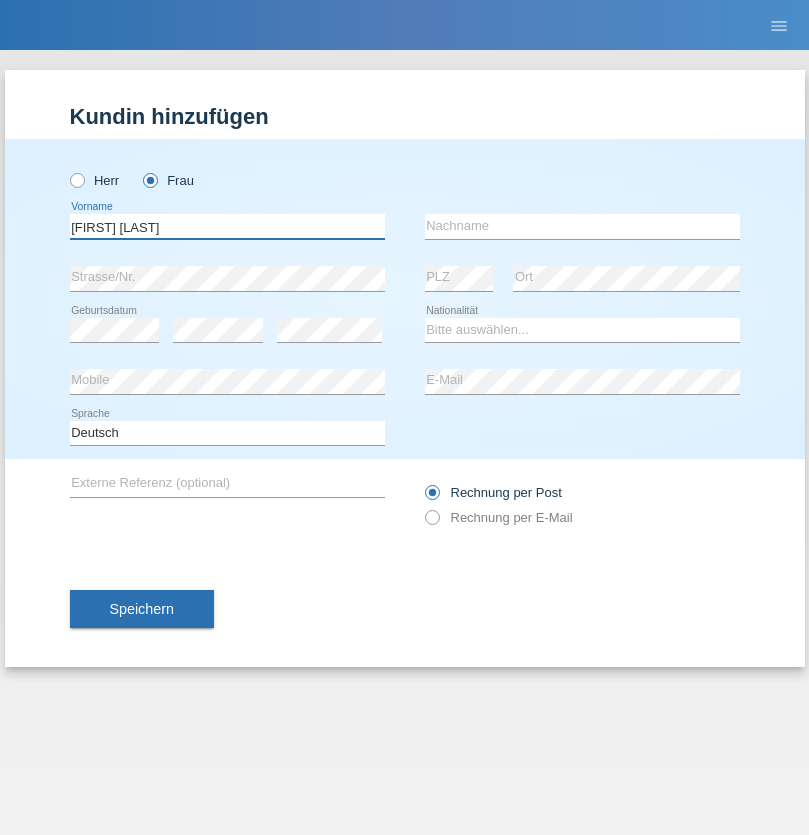type on "[FIRST] [LAST]" 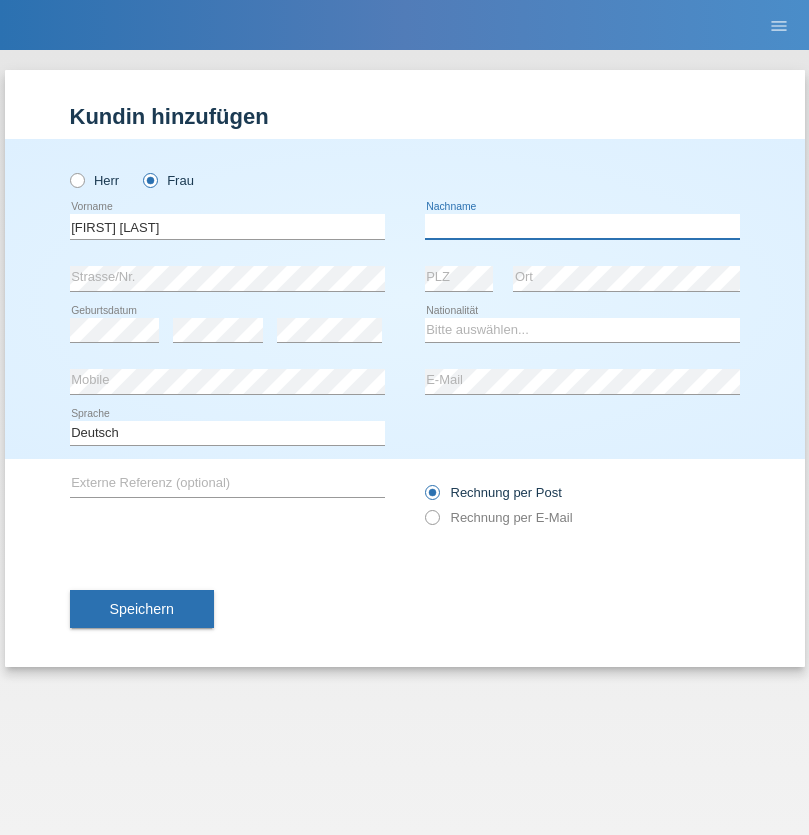 click at bounding box center [582, 226] 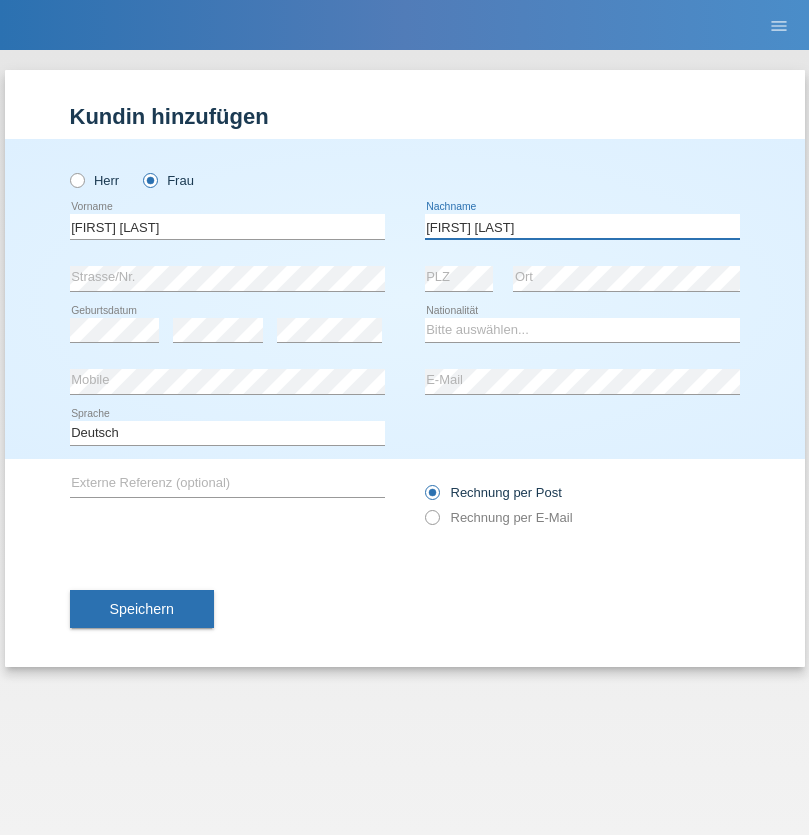 type on "[FIRST] [LAST]" 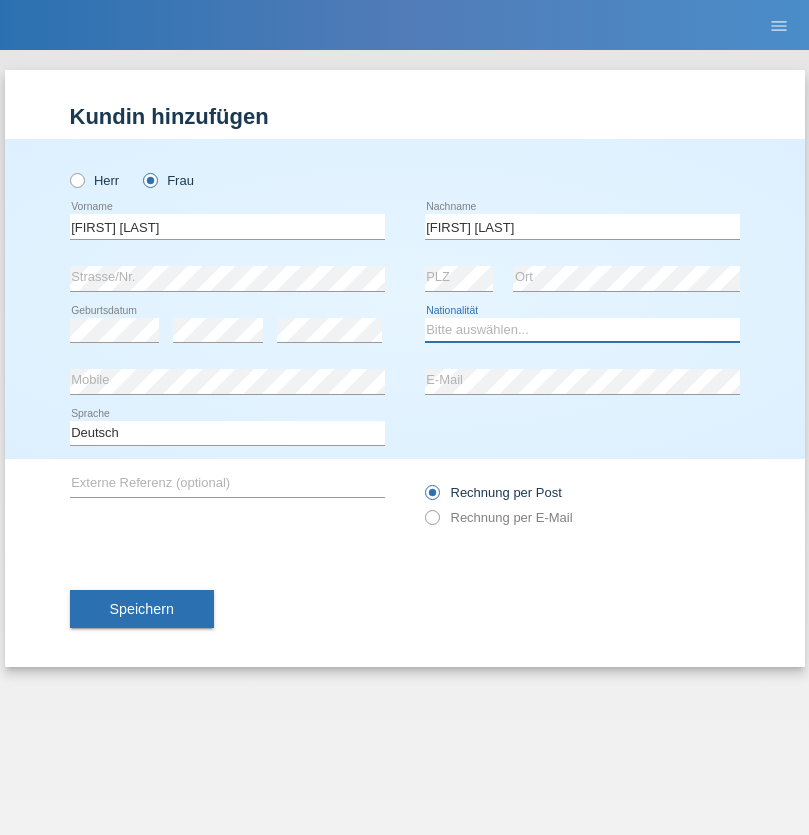 select on "CH" 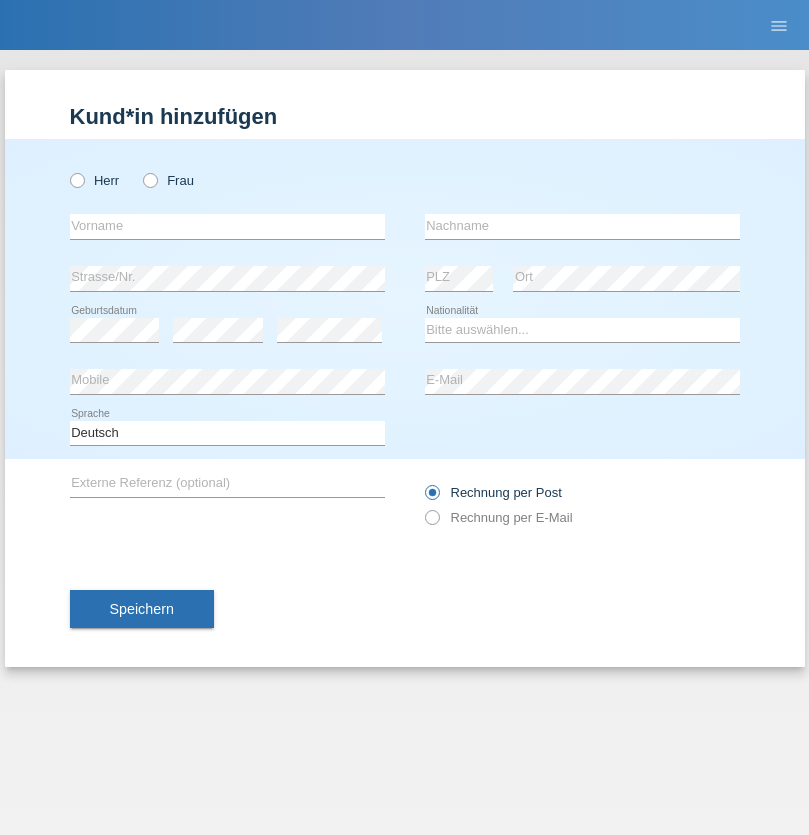 scroll, scrollTop: 0, scrollLeft: 0, axis: both 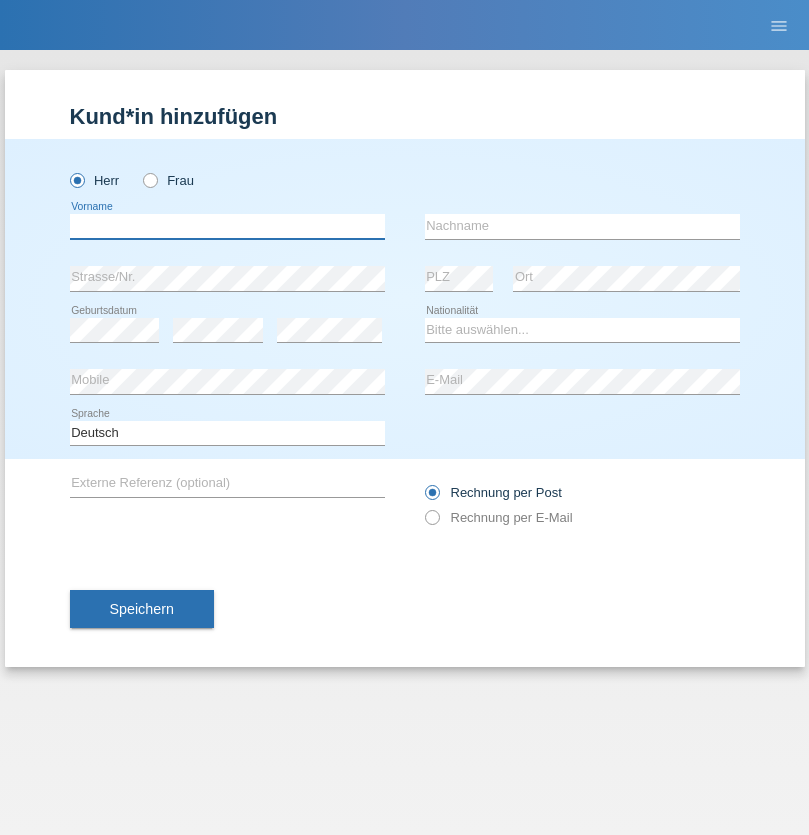 click at bounding box center (227, 226) 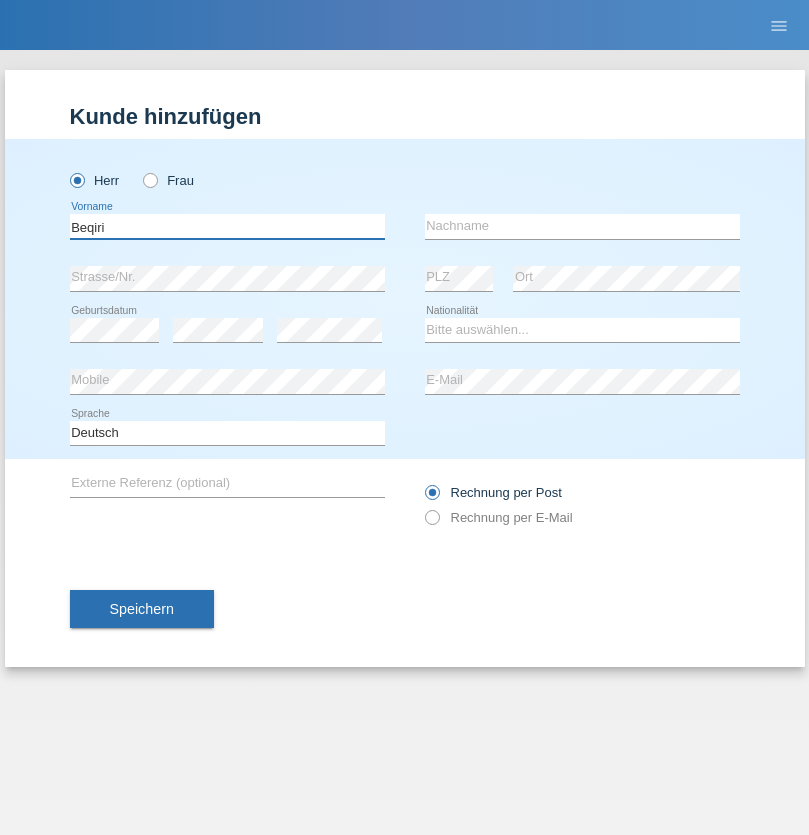 type on "Beqiri" 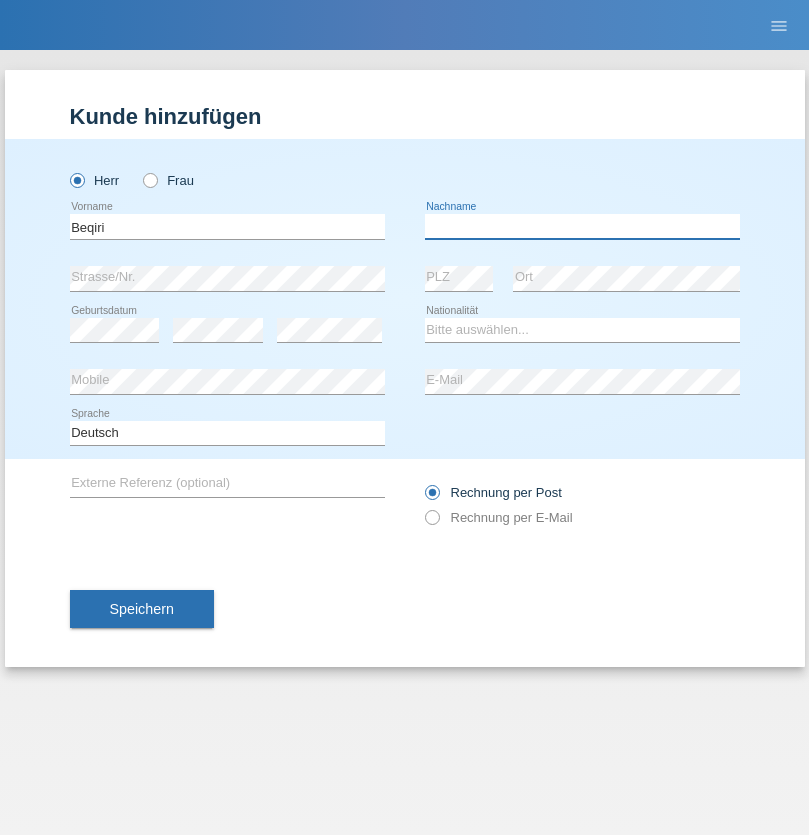 click at bounding box center (582, 226) 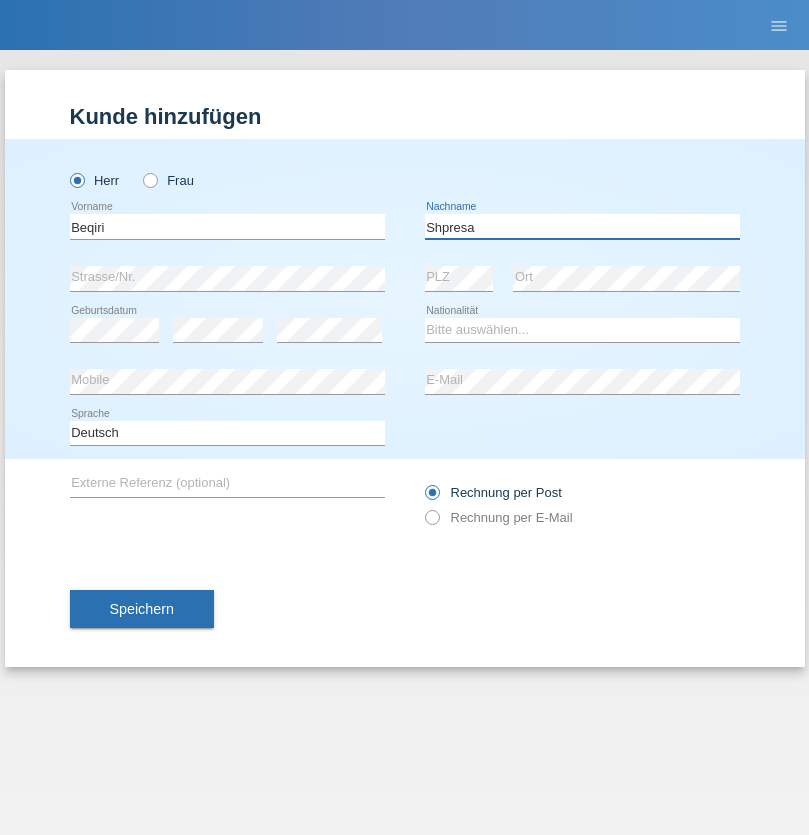 type on "Shpresa" 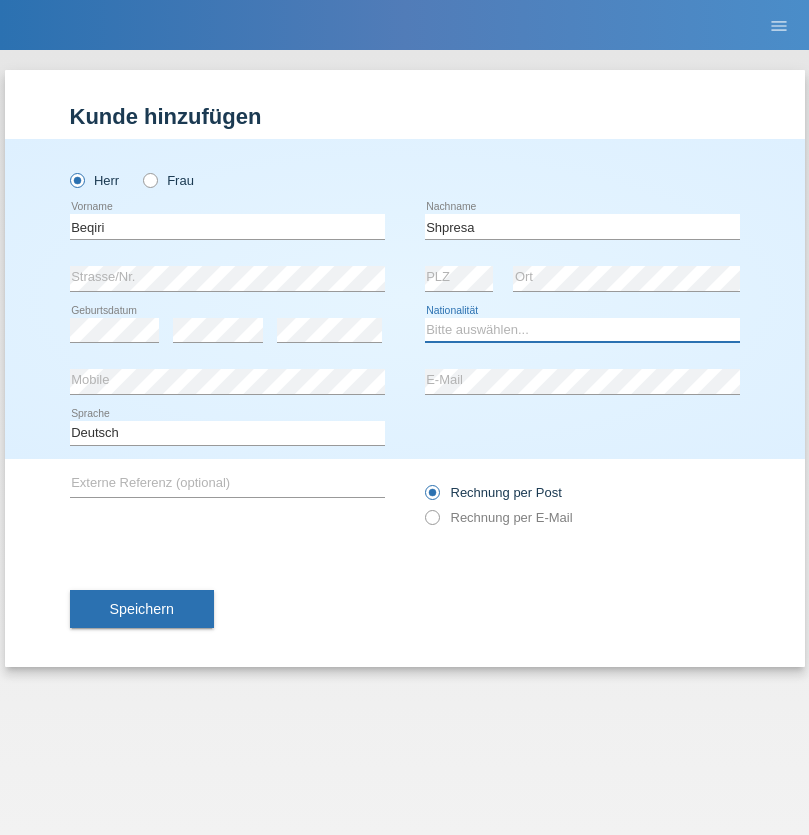 select on "XK" 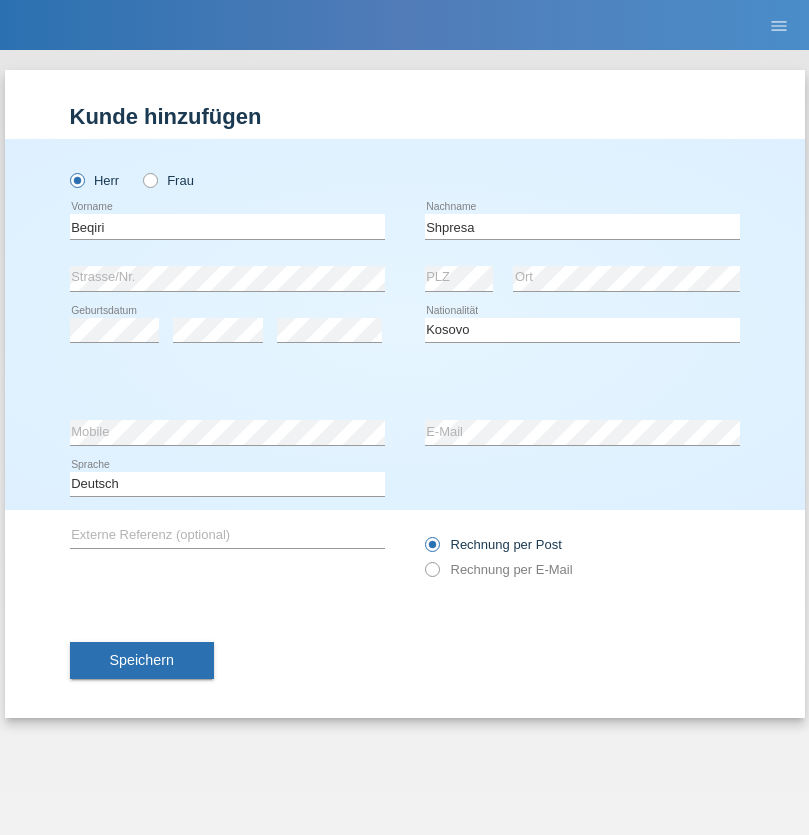 select on "C" 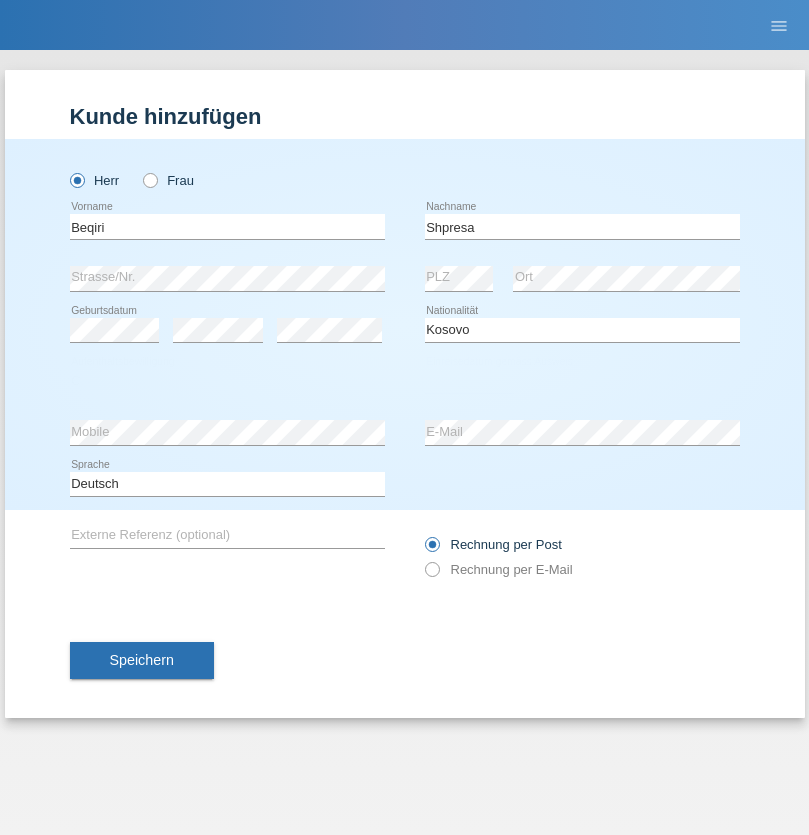 select on "08" 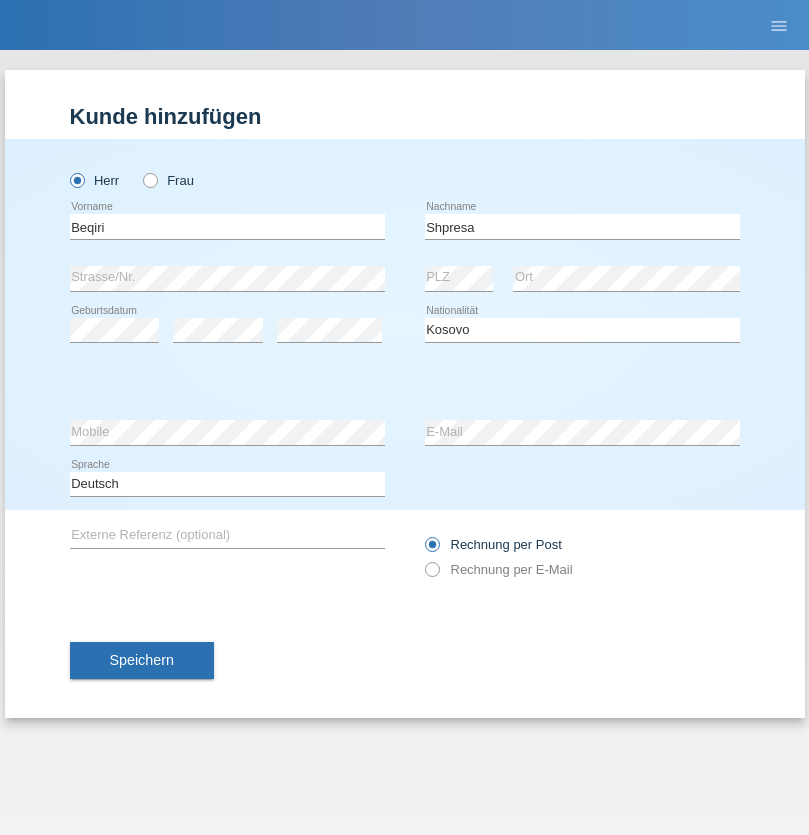 select on "02" 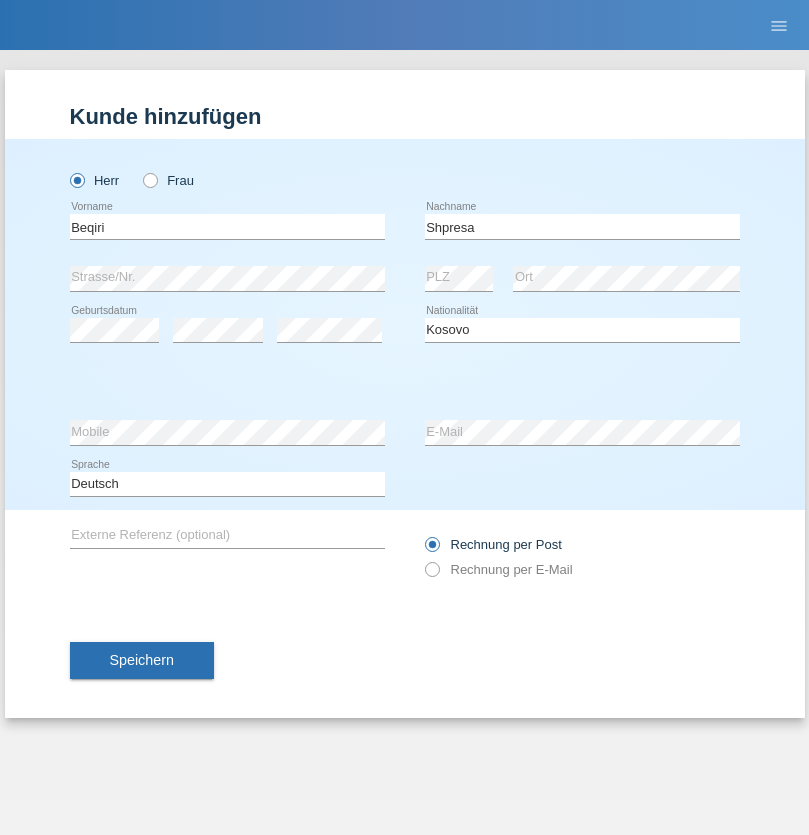 select on "1979" 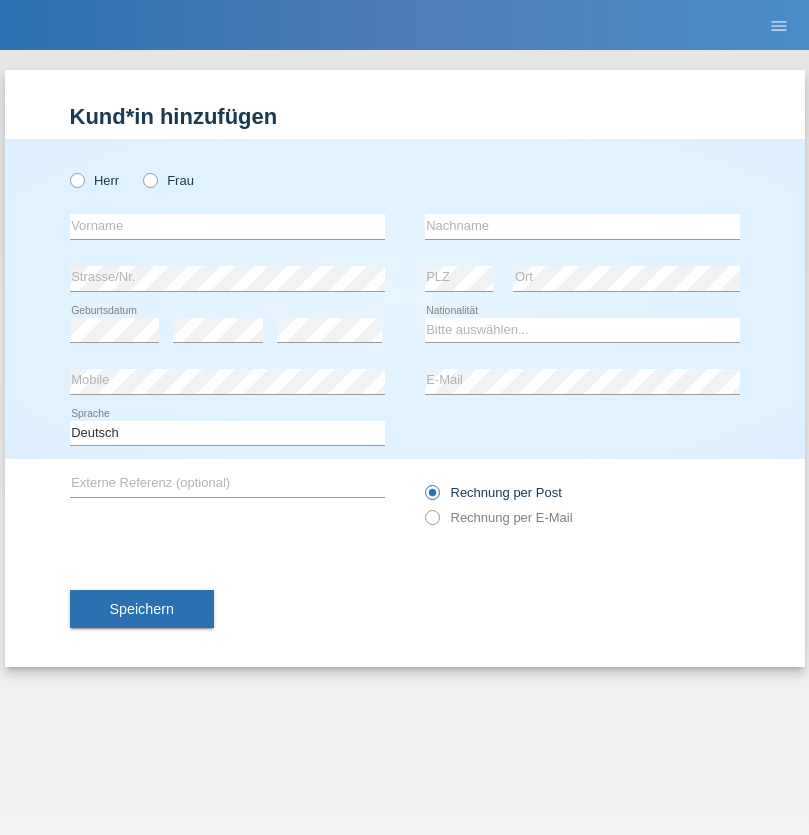 scroll, scrollTop: 0, scrollLeft: 0, axis: both 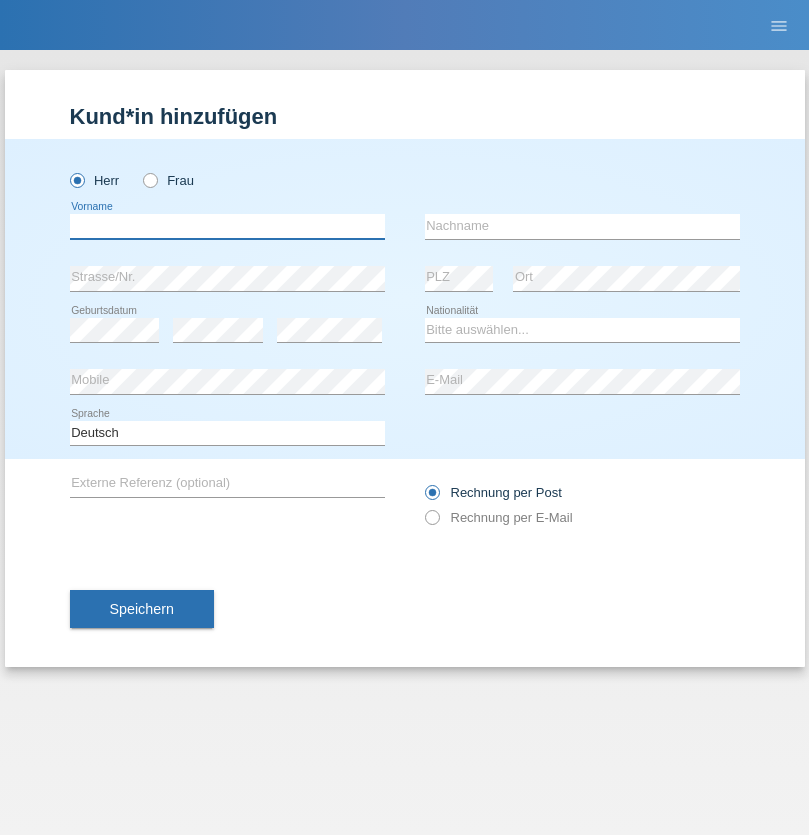 click at bounding box center (227, 226) 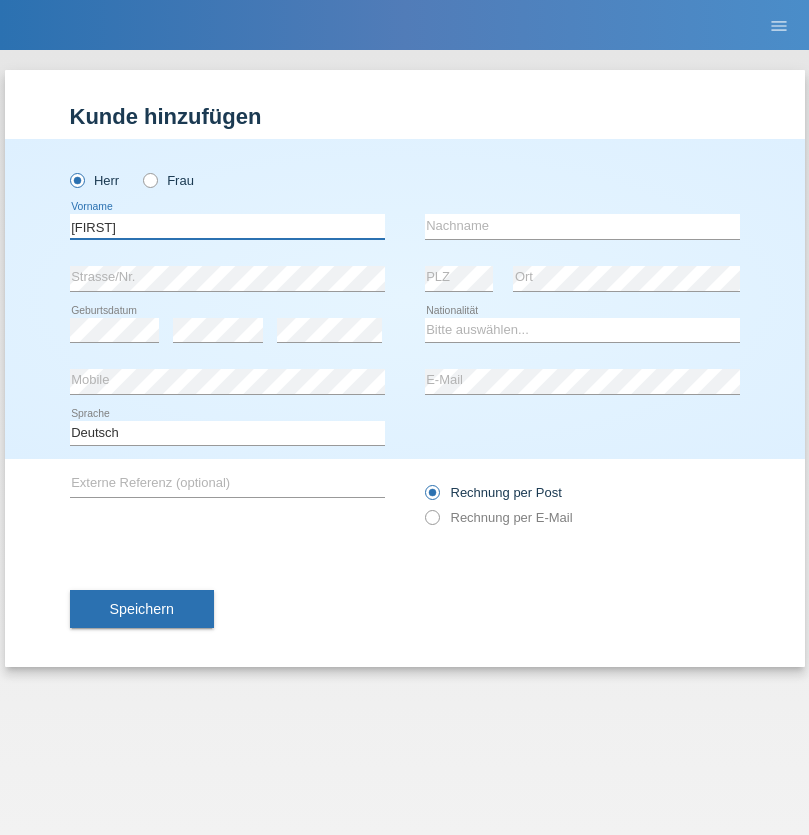 type on "[FIRST]" 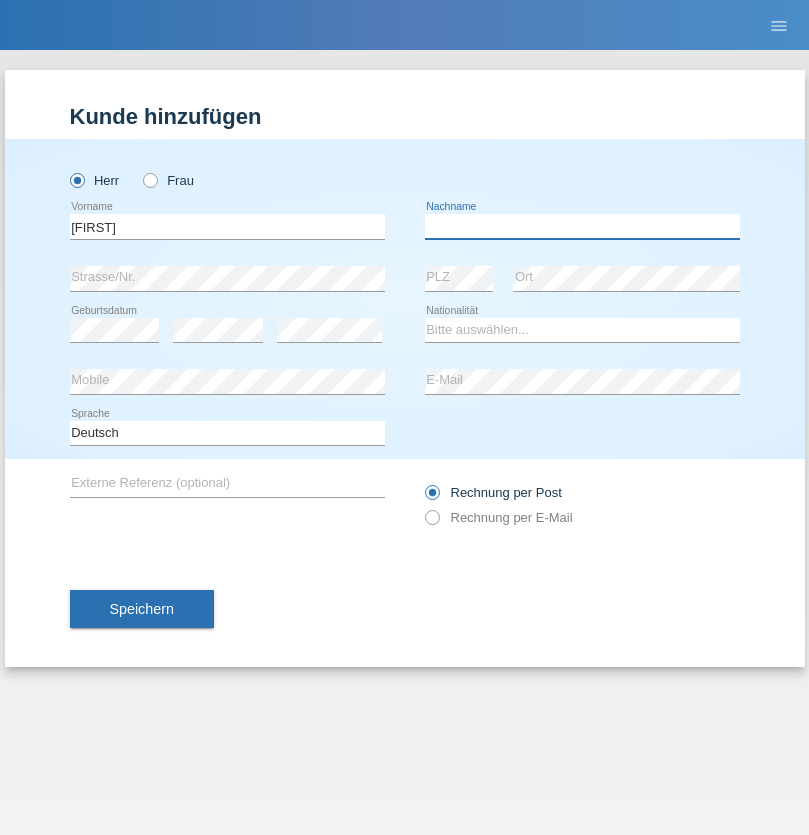 click at bounding box center [582, 226] 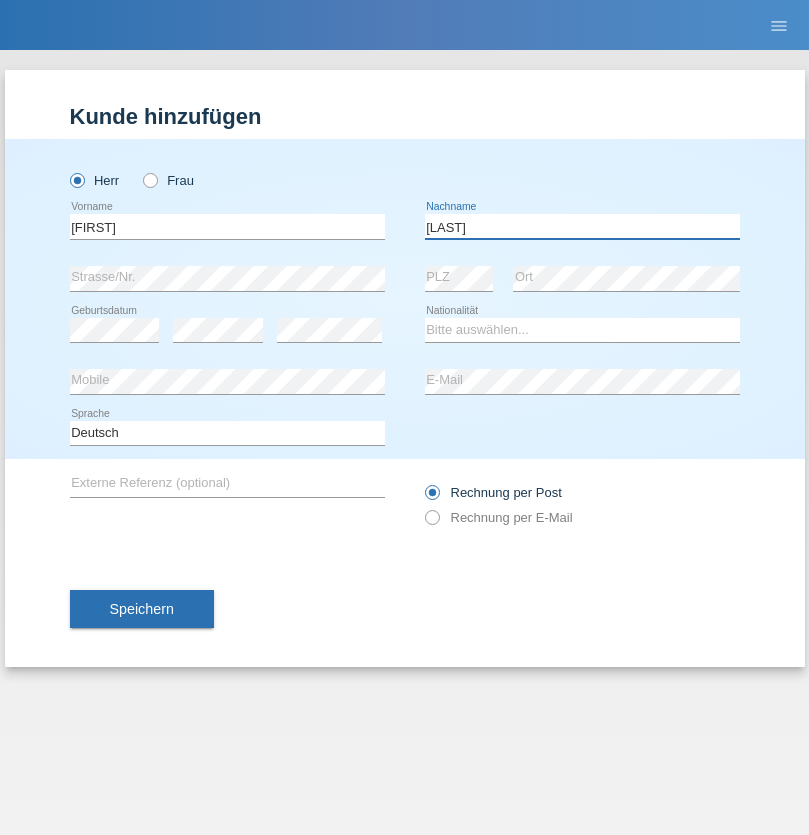 type on "[LAST]" 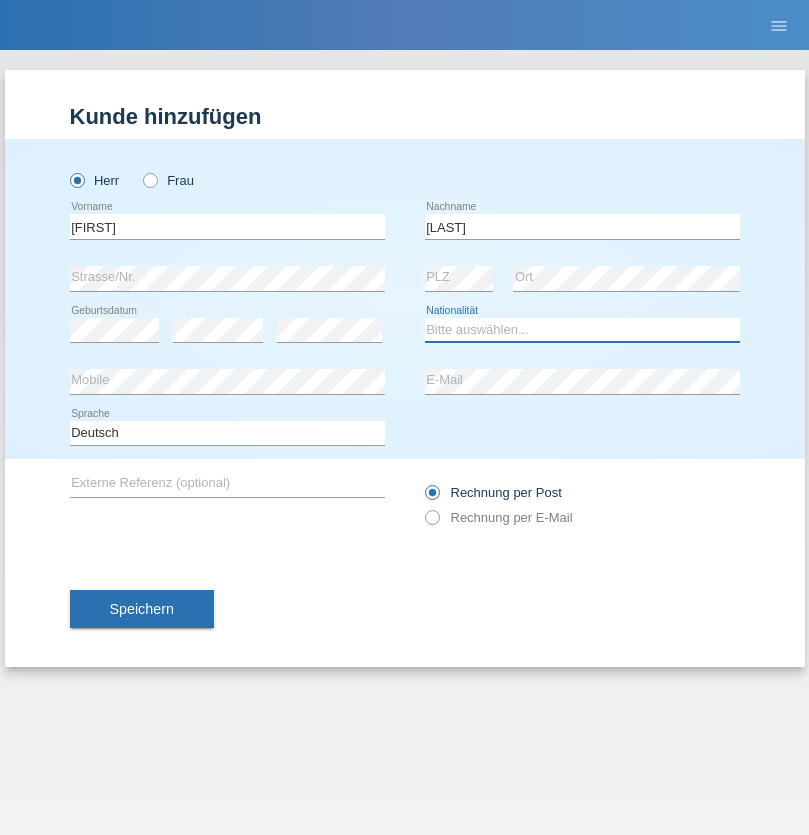 select on "CH" 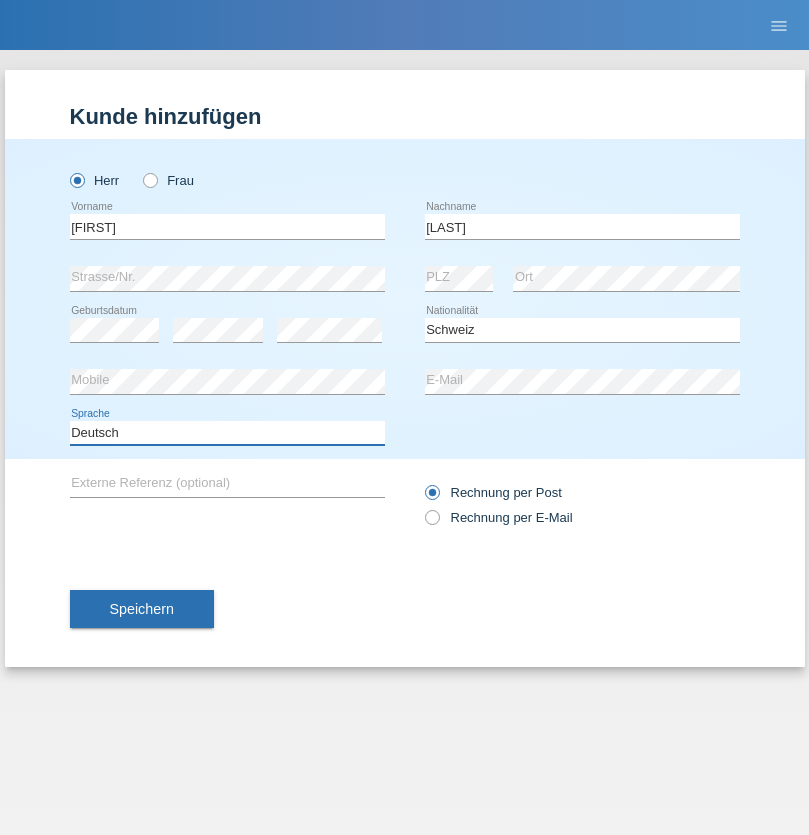 select on "en" 